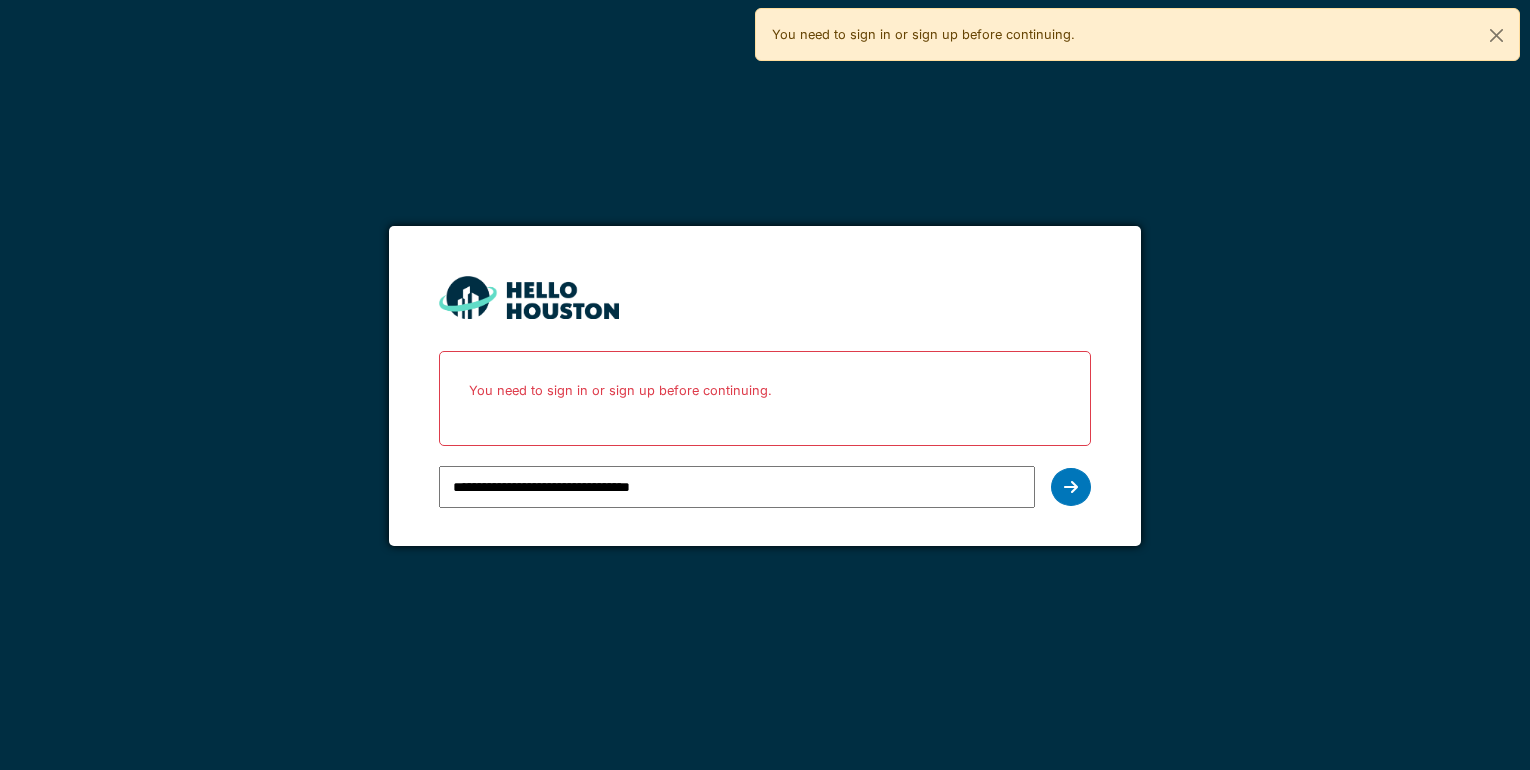 scroll, scrollTop: 0, scrollLeft: 0, axis: both 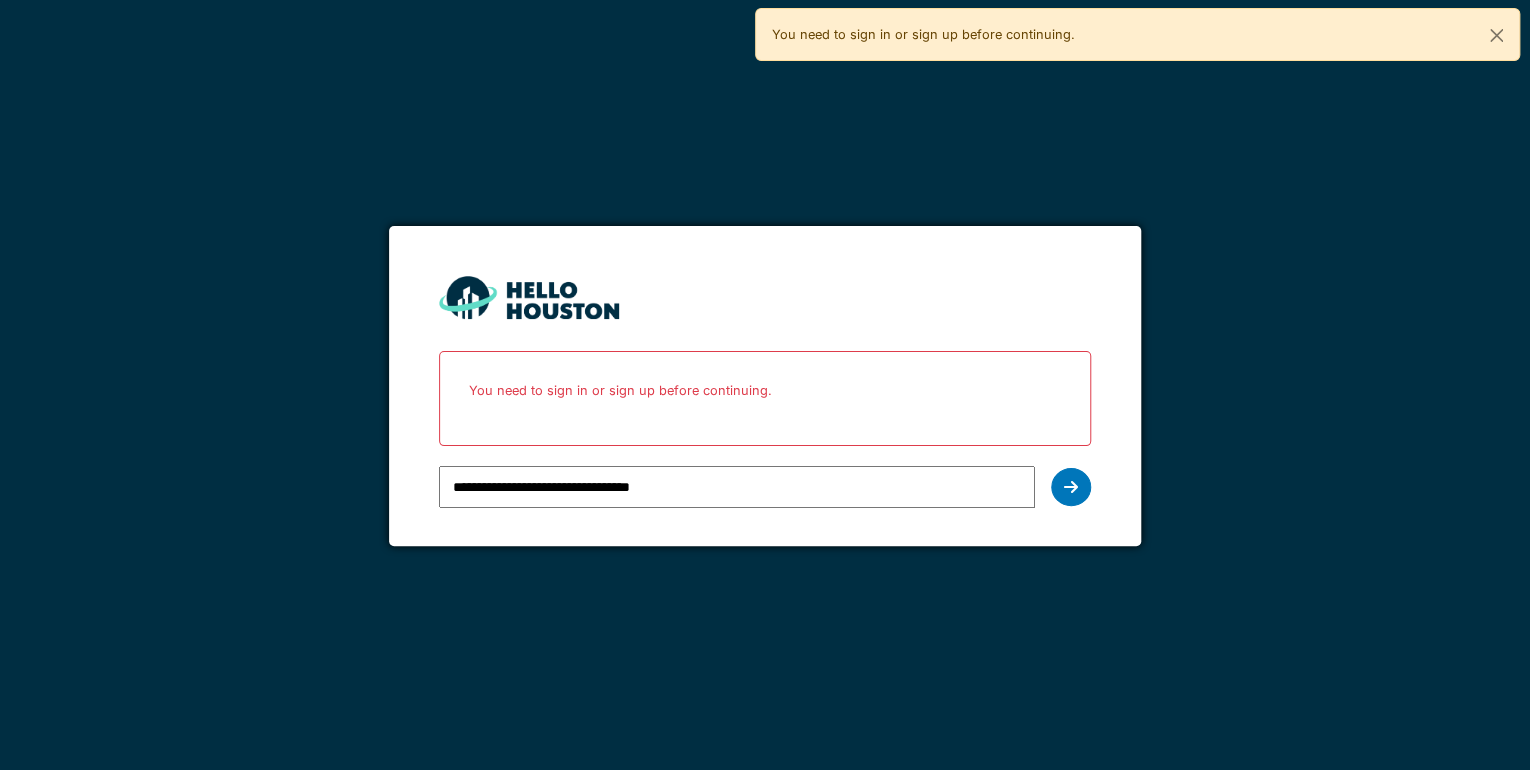 click at bounding box center (1071, 487) 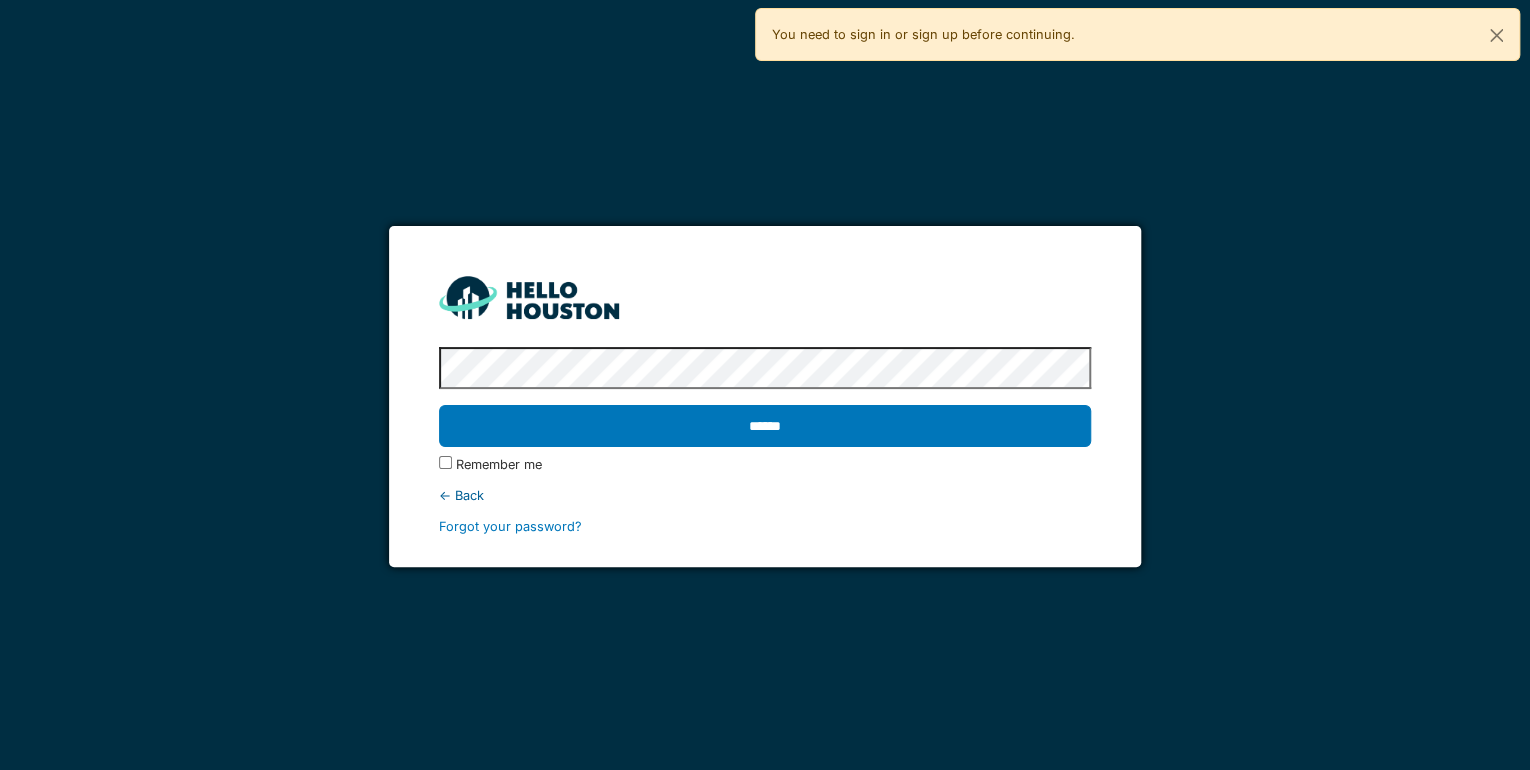 click on "******" at bounding box center (765, 426) 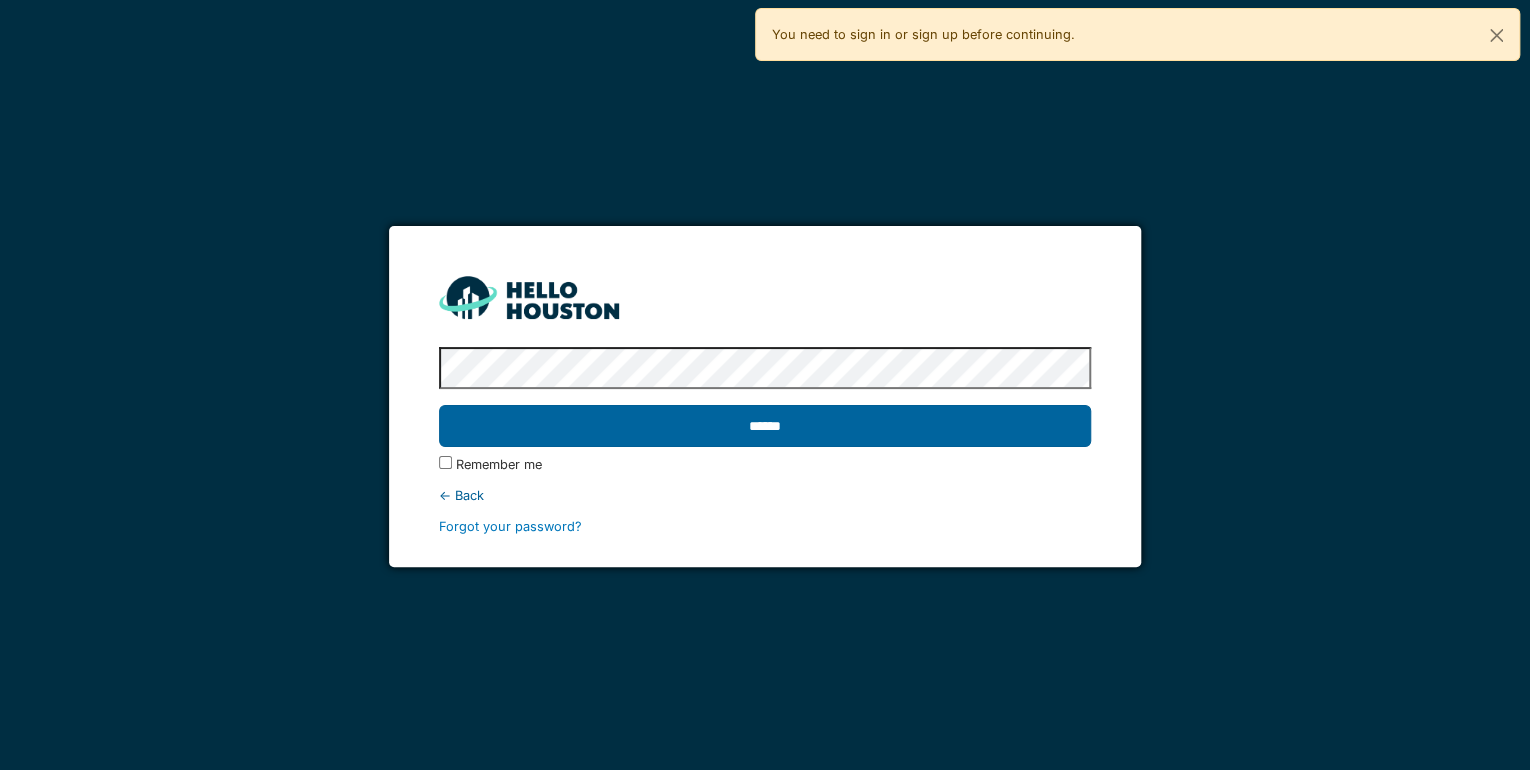 click on "******" at bounding box center [765, 426] 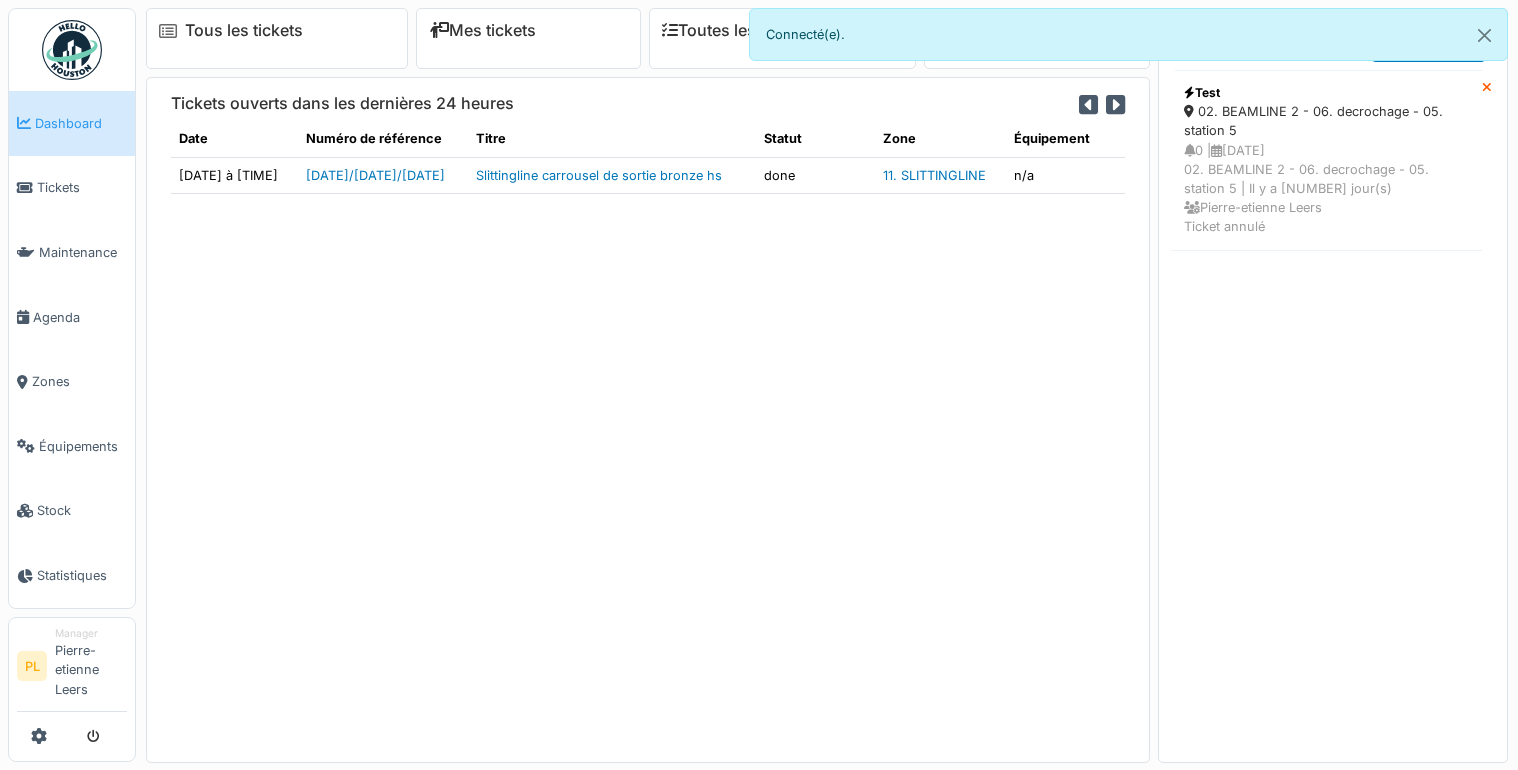 scroll, scrollTop: 0, scrollLeft: 0, axis: both 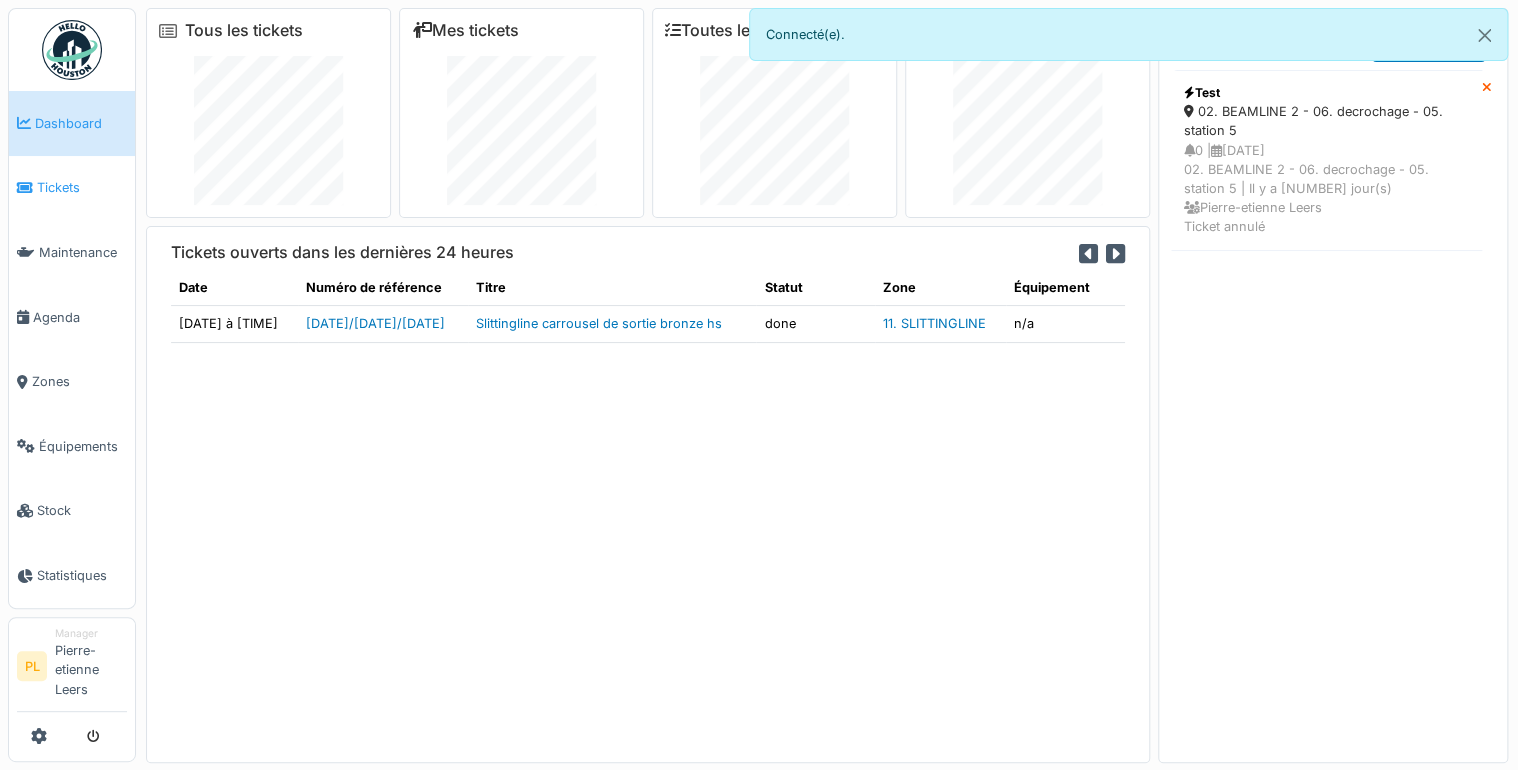 click on "Tickets" at bounding box center (82, 187) 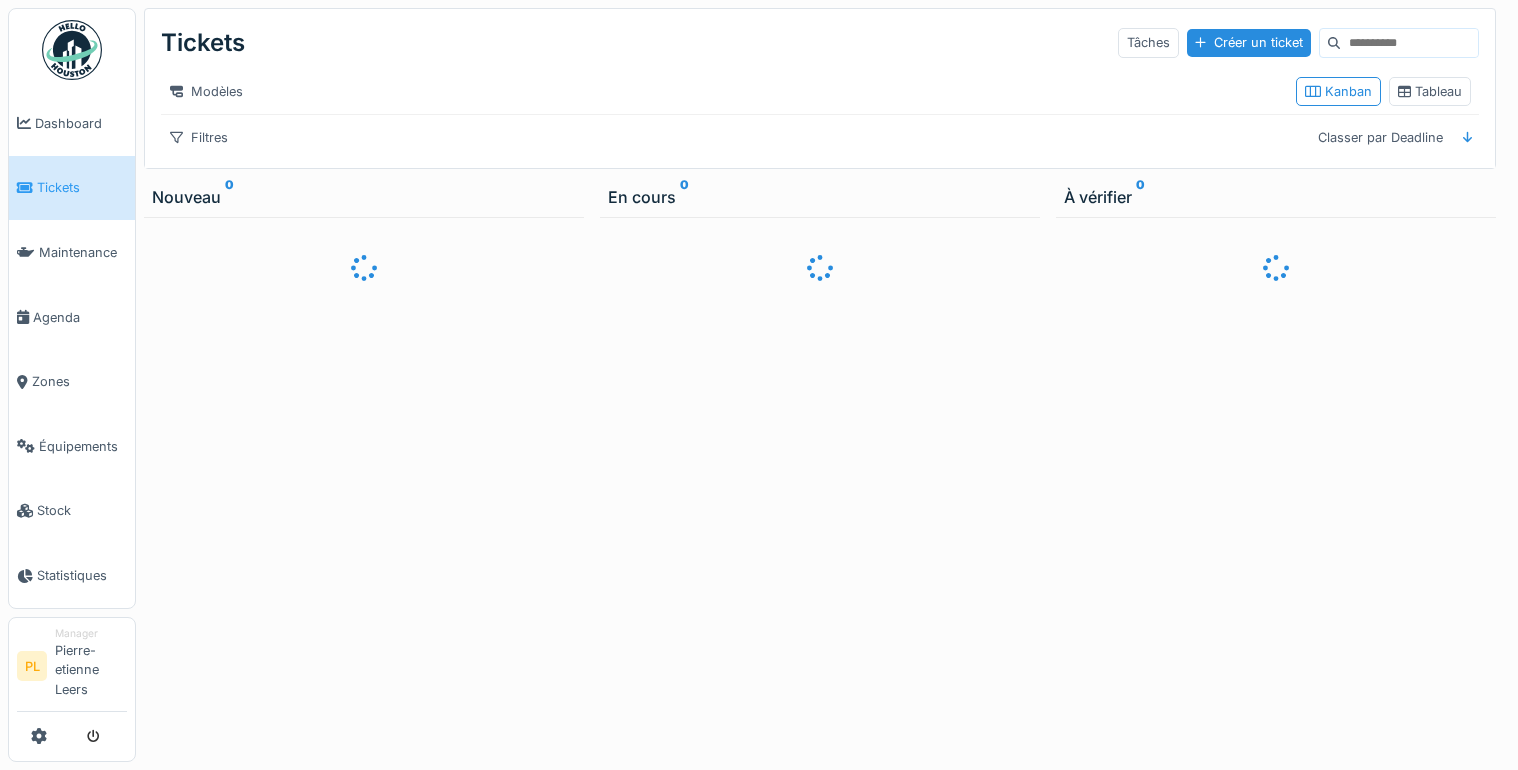 scroll, scrollTop: 0, scrollLeft: 0, axis: both 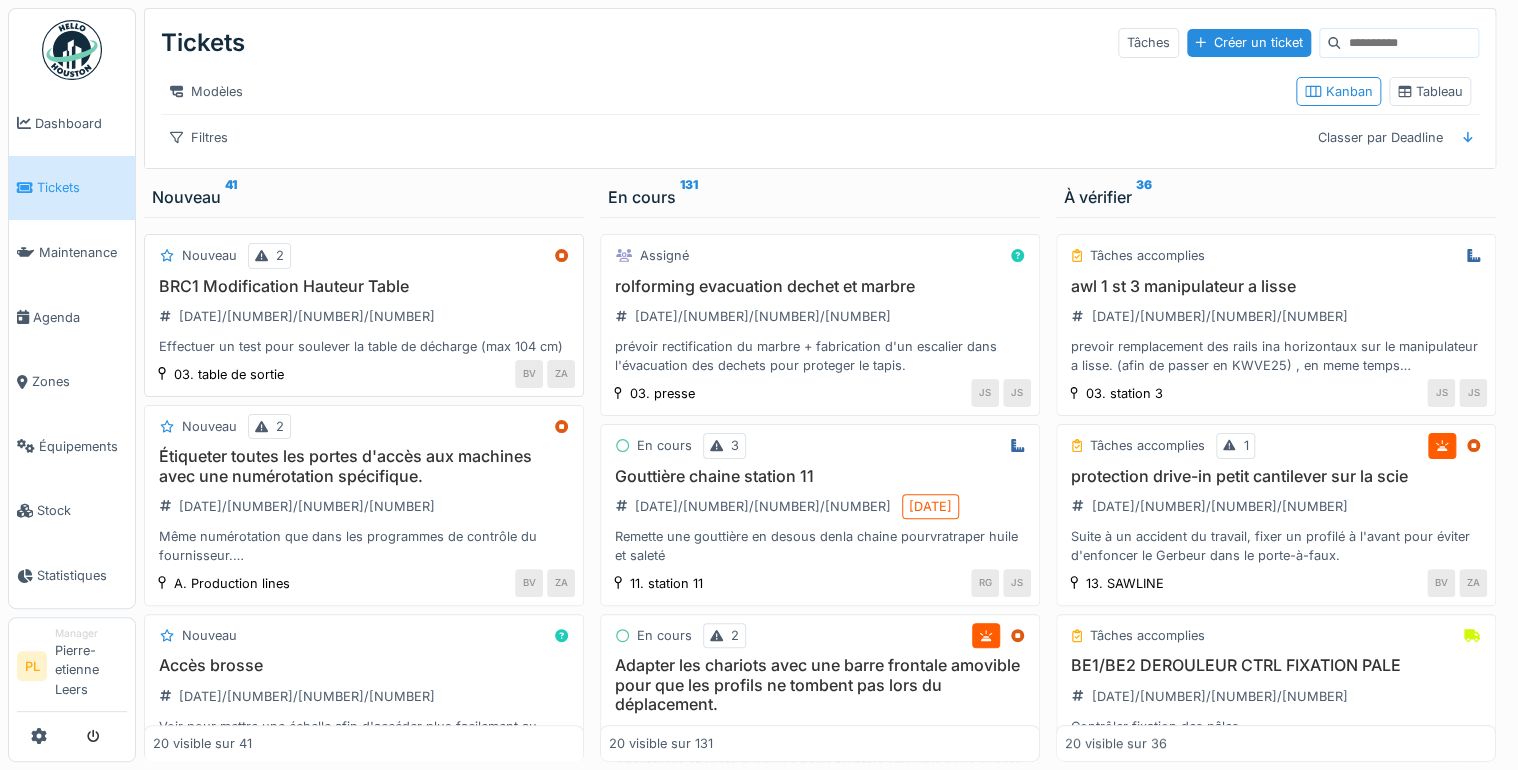 click on "BRC1 Modification Hauteur Table [DATE]/[NUMBER]/[NUMBER]/[NUMBER] Effectuer un test pour soulever la table de décharge (max 104 cm)" at bounding box center [364, 317] 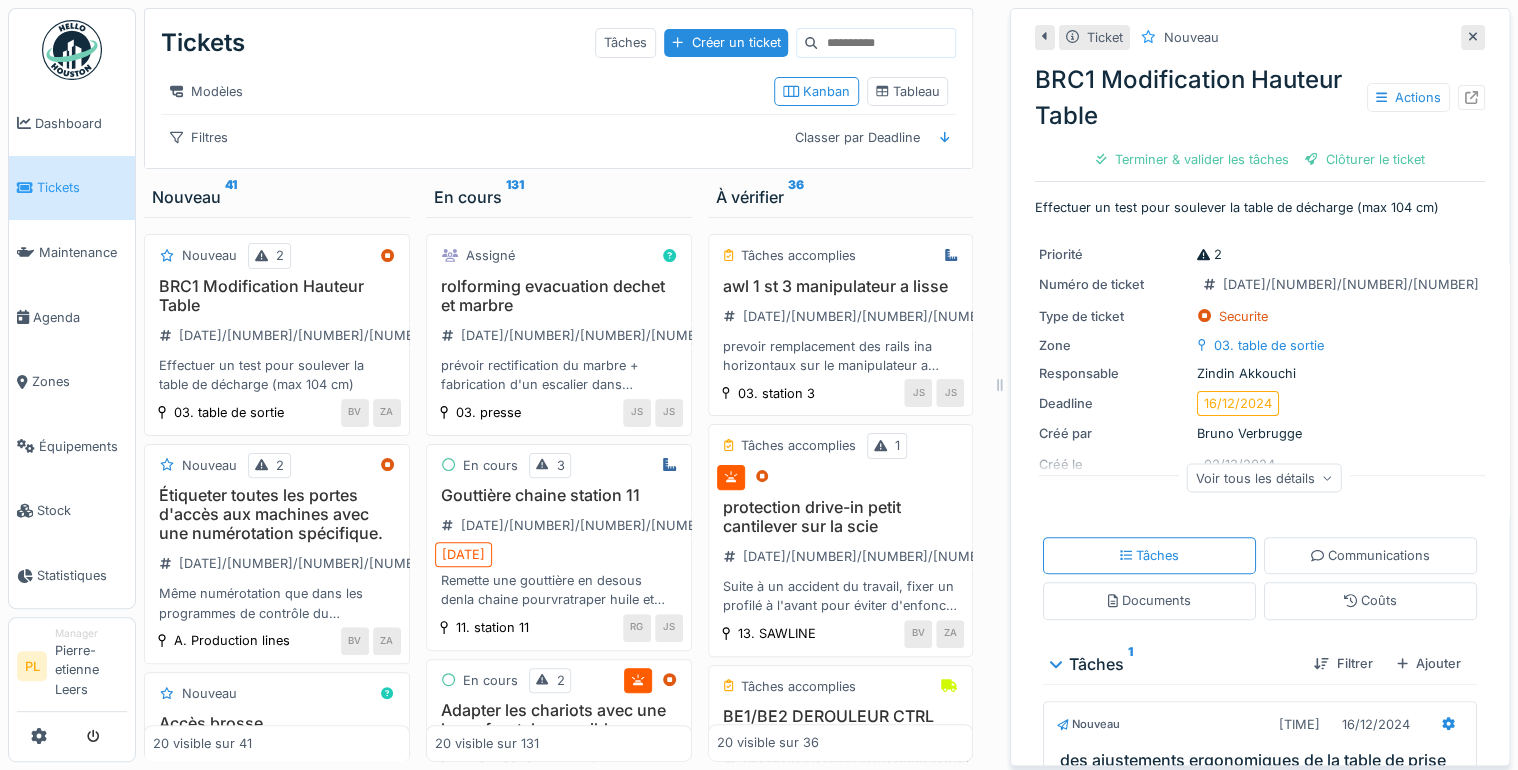 click 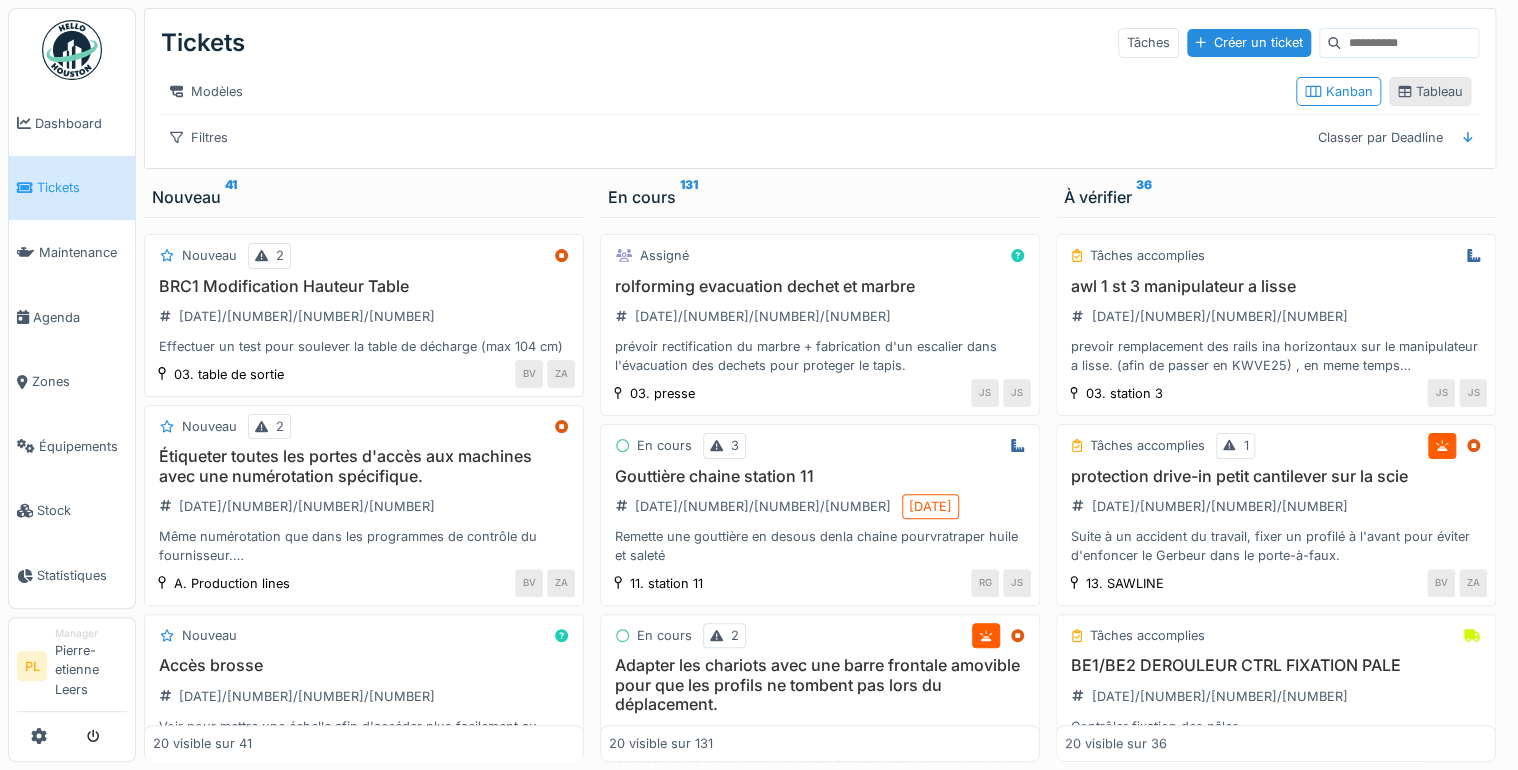 click on "Tableau" at bounding box center (1430, 91) 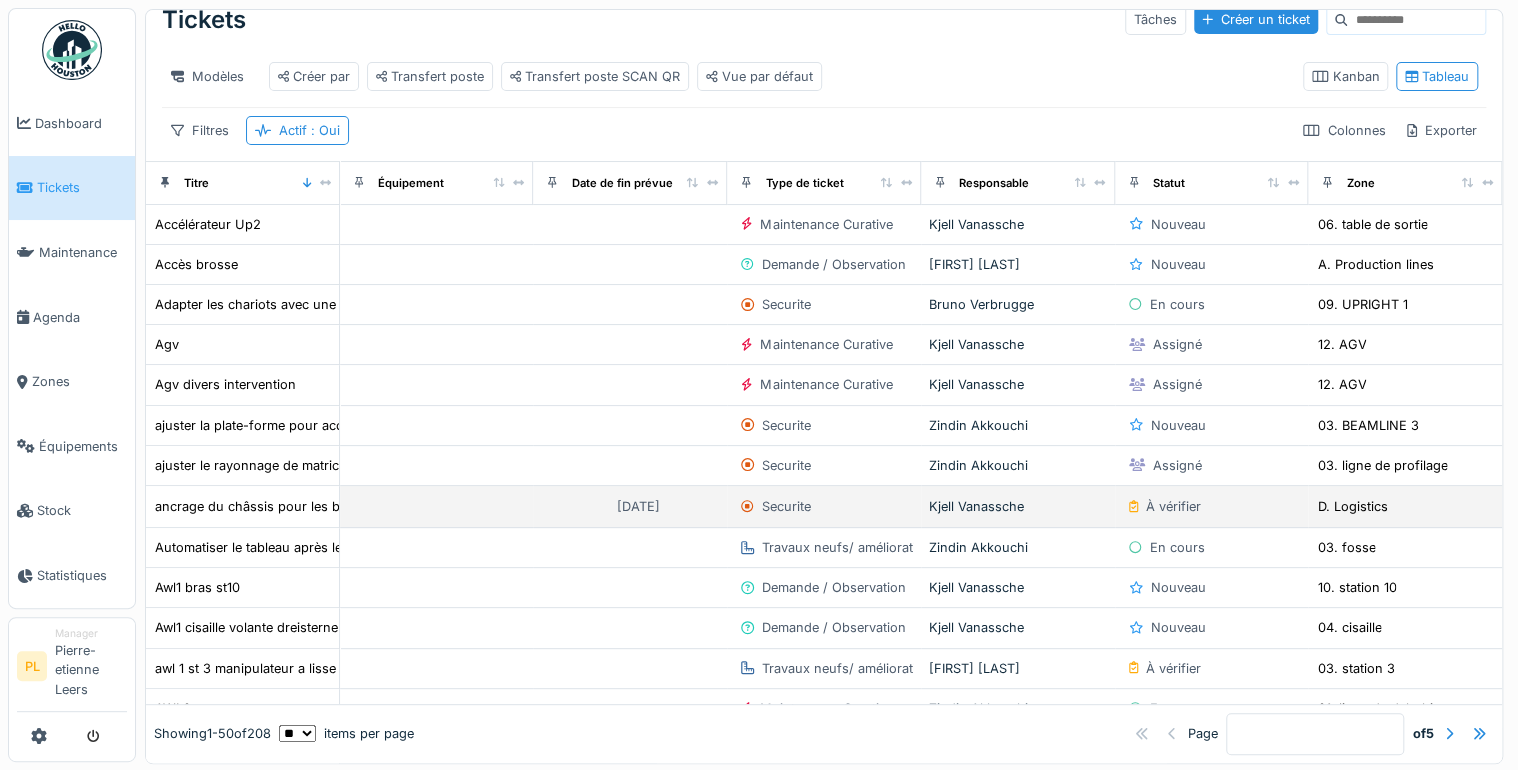 scroll, scrollTop: 0, scrollLeft: 0, axis: both 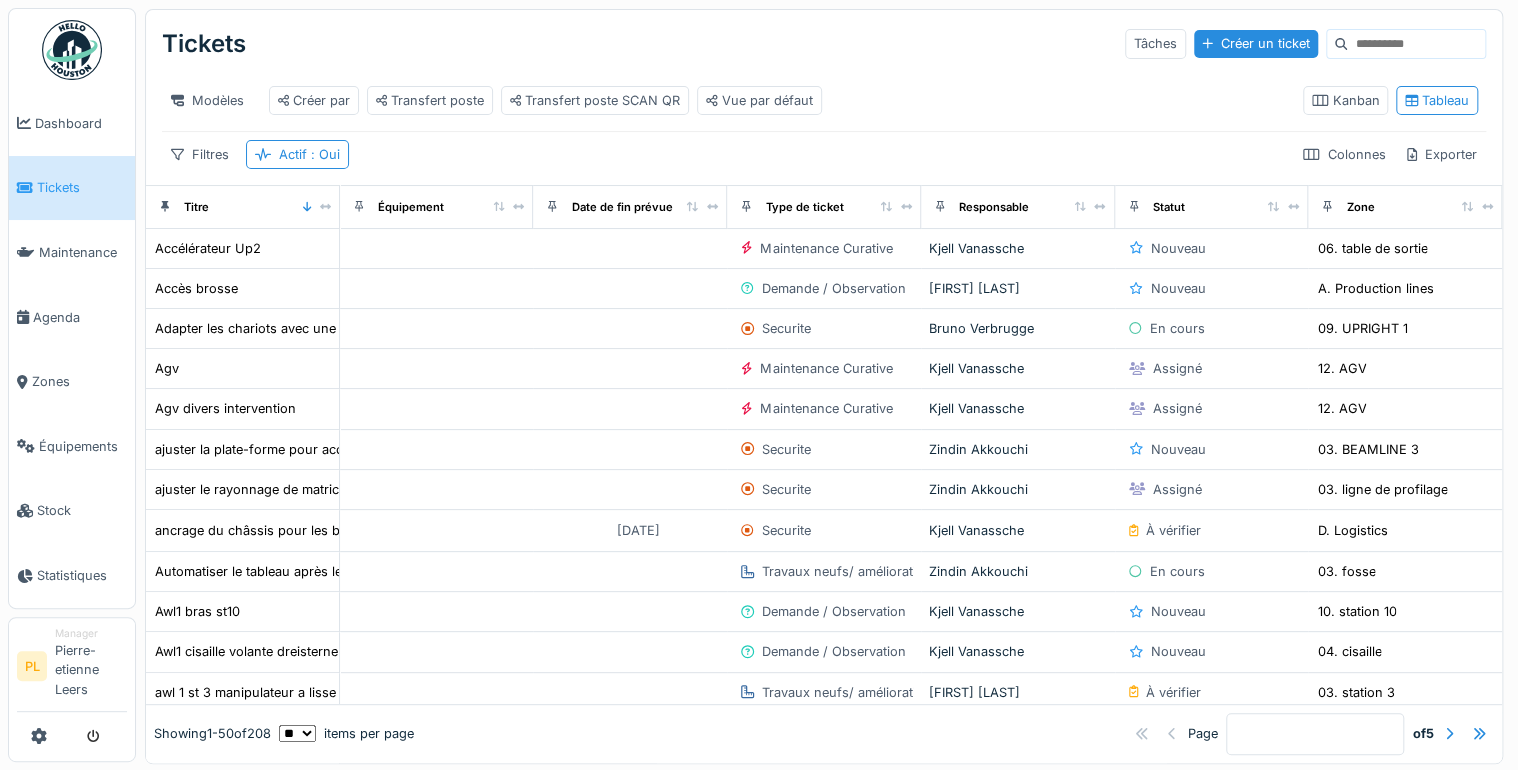 click on "Équipement" at bounding box center (437, 206) 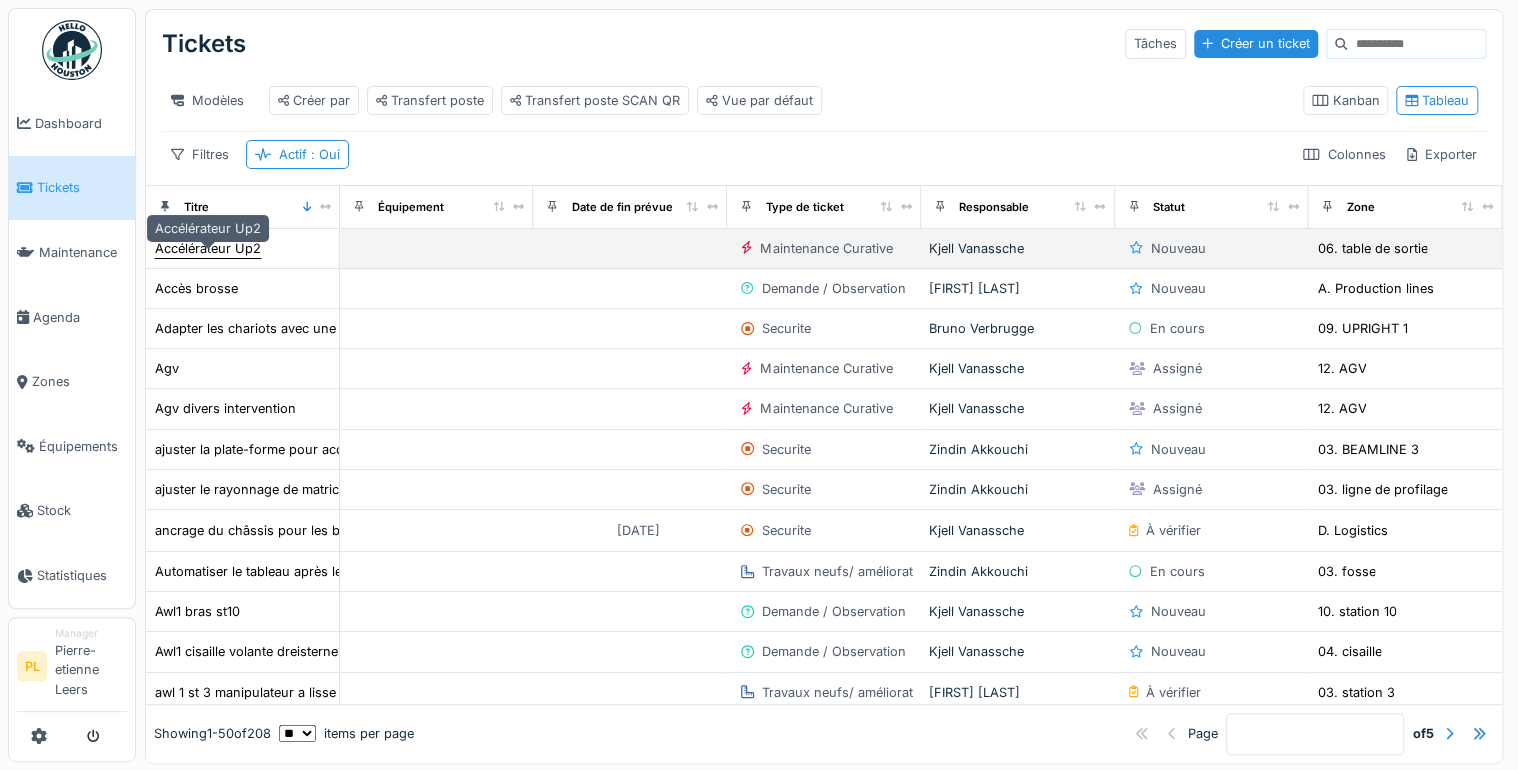 click on "Accélérateur Up2" at bounding box center [208, 248] 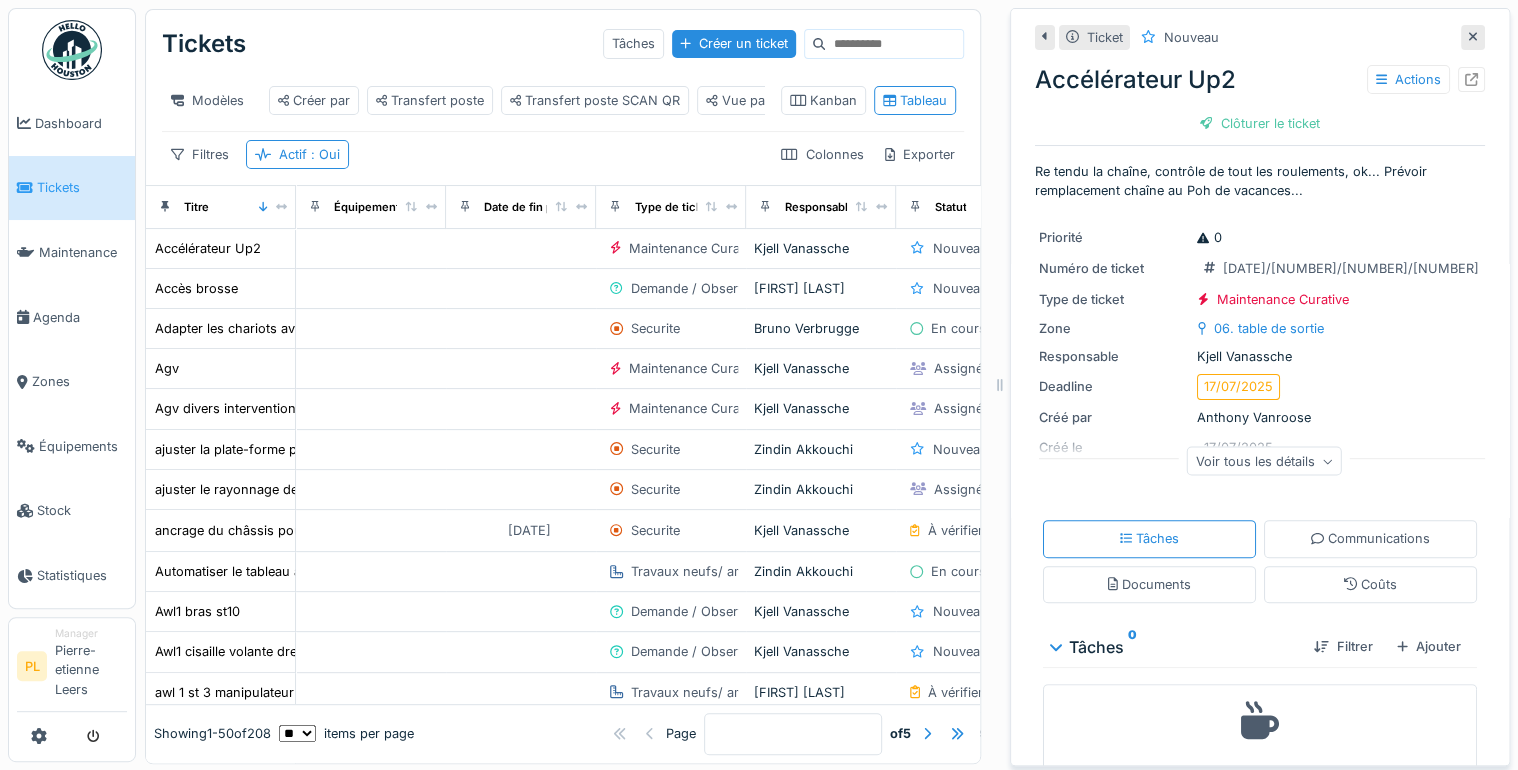 scroll, scrollTop: 54, scrollLeft: 0, axis: vertical 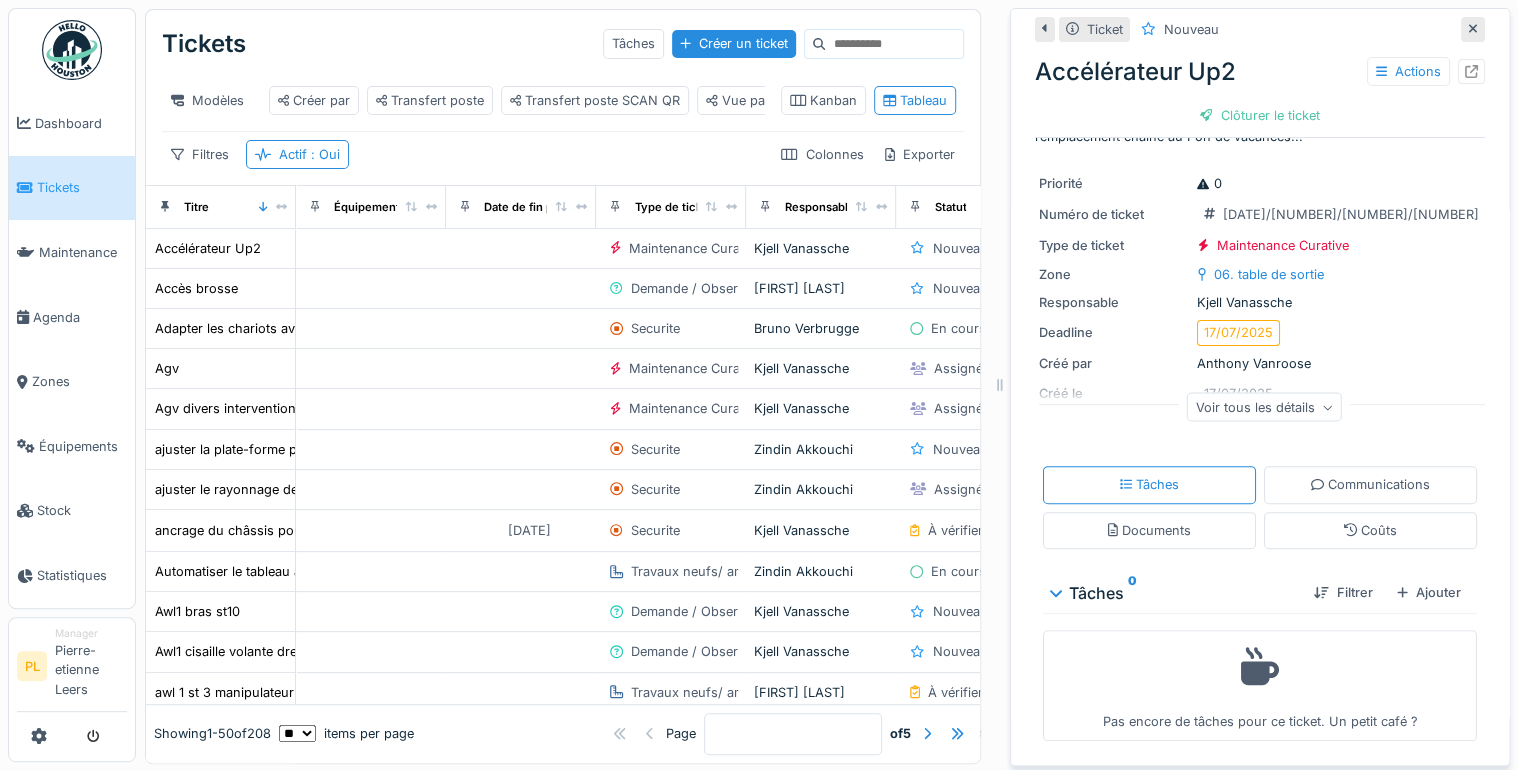 click on "Voir tous les détails" at bounding box center (1264, 407) 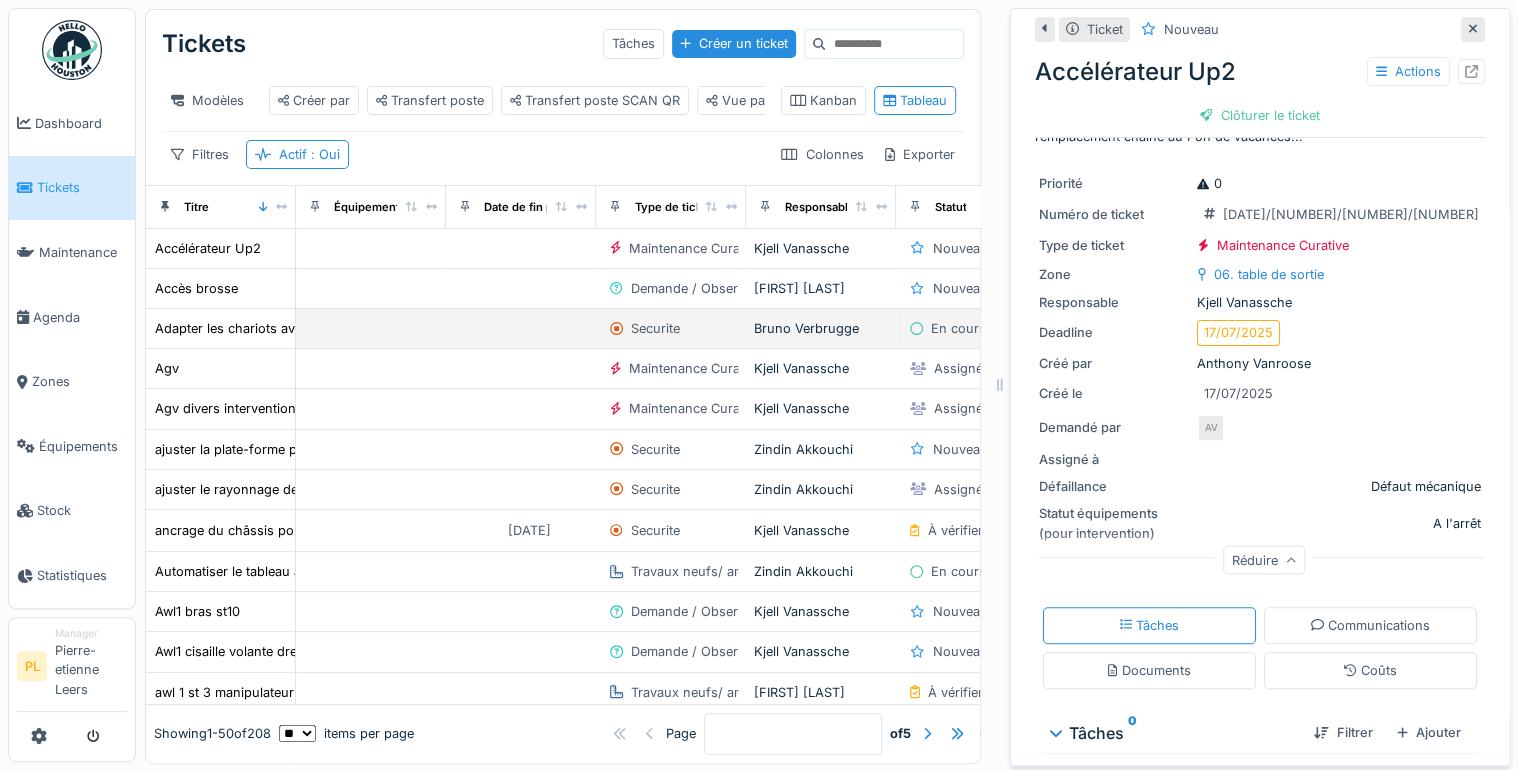 click on "Securite" at bounding box center (655, 328) 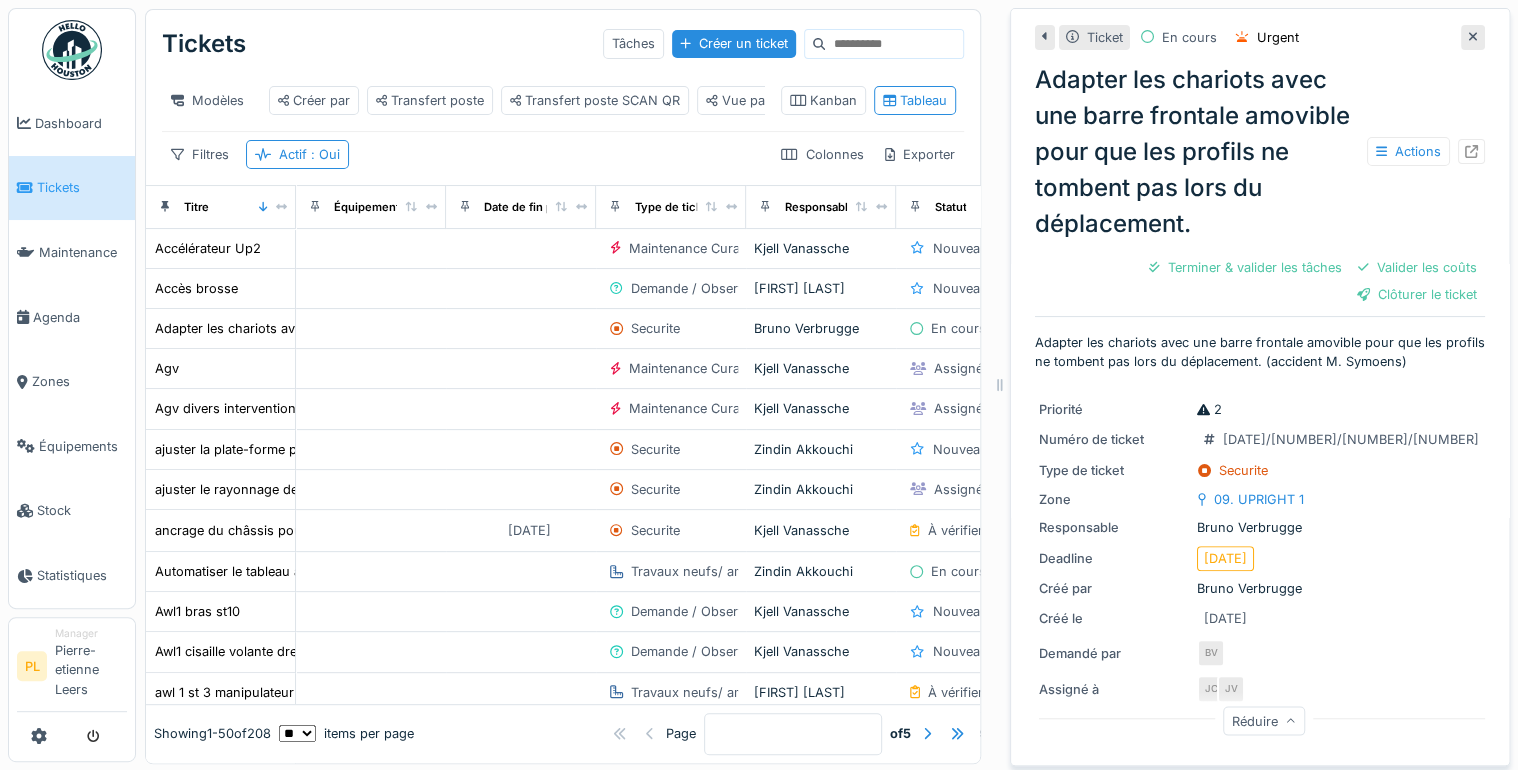 click 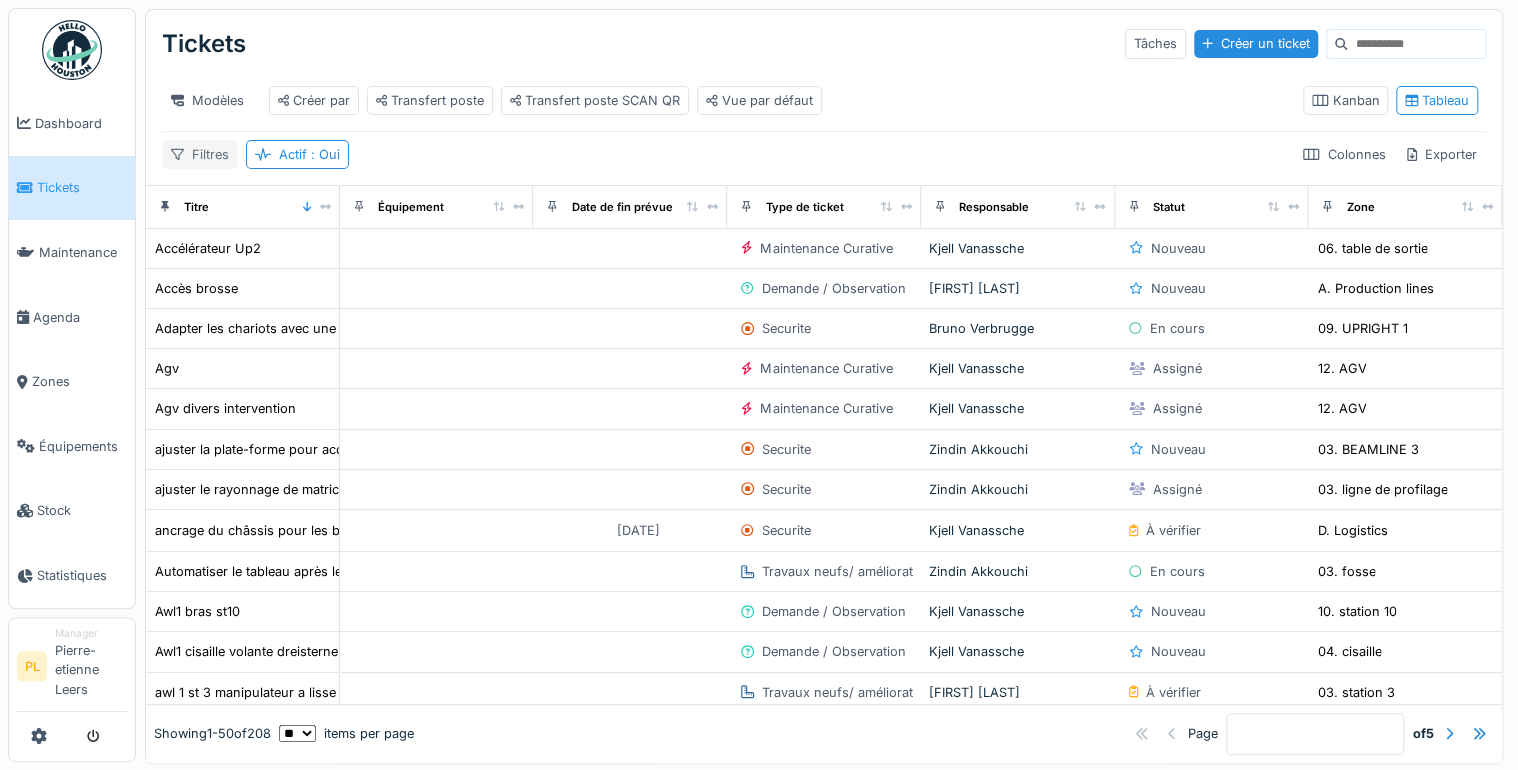 click on "Filtres" at bounding box center (200, 154) 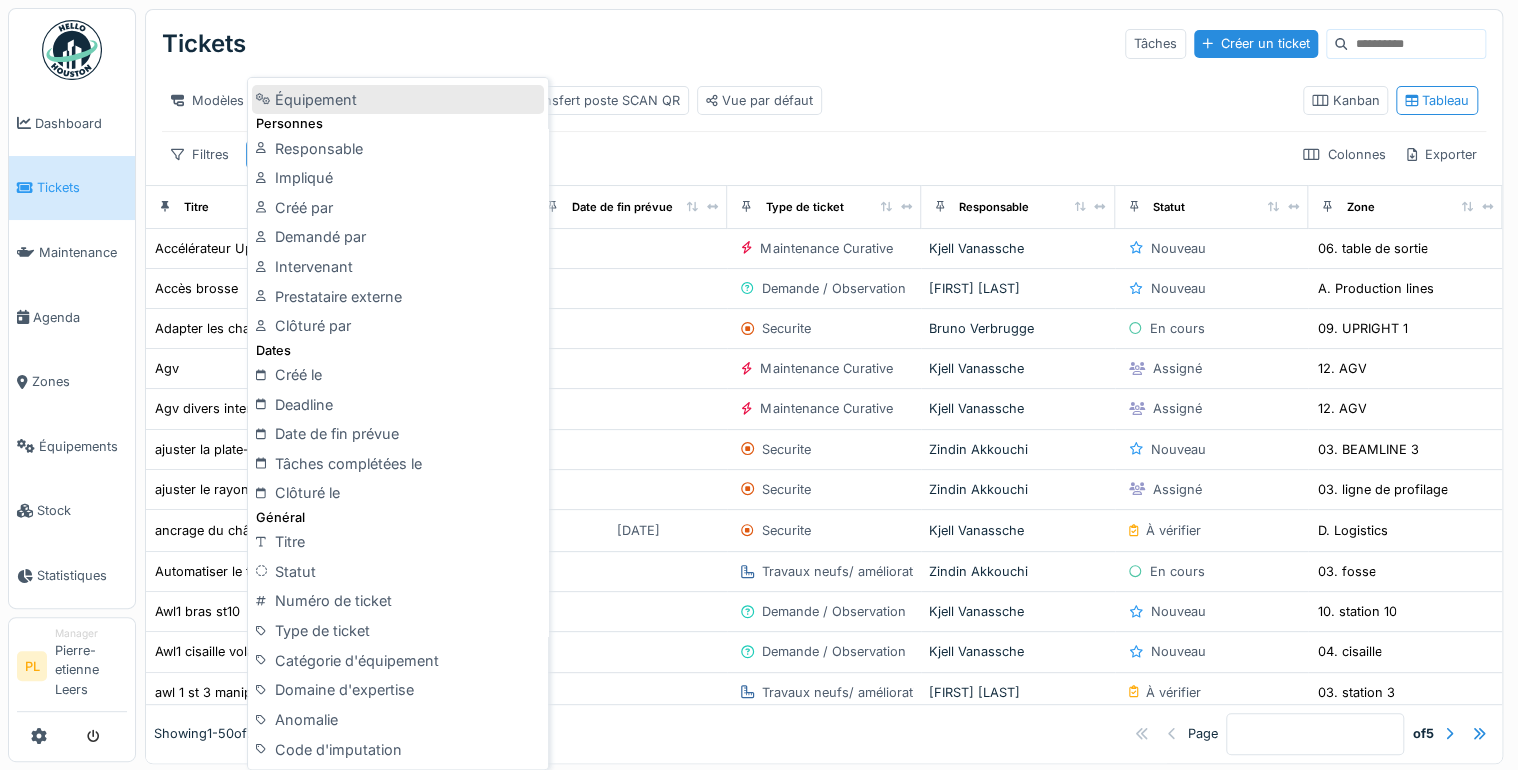 scroll, scrollTop: 400, scrollLeft: 0, axis: vertical 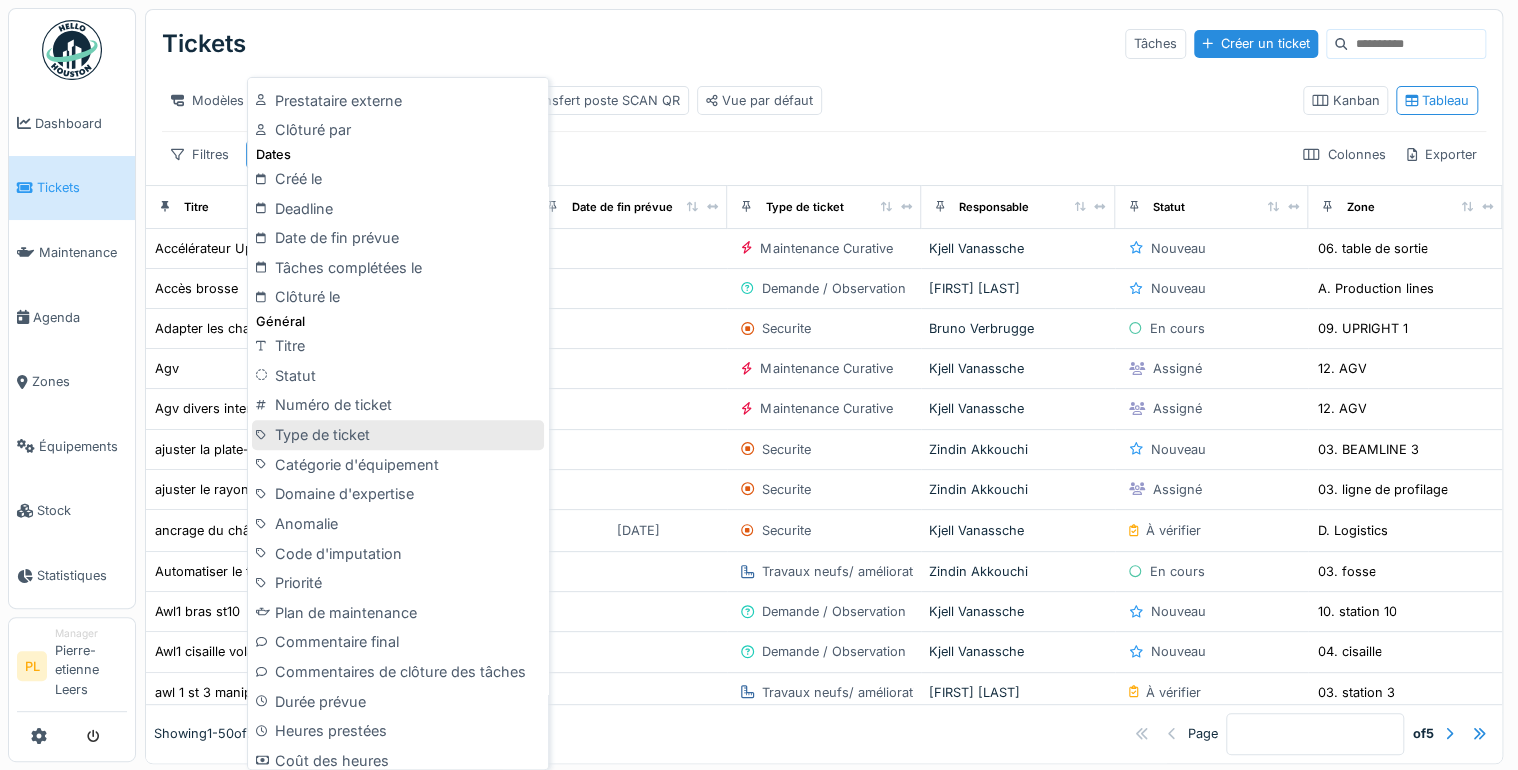 click on "Type de ticket" at bounding box center [398, 435] 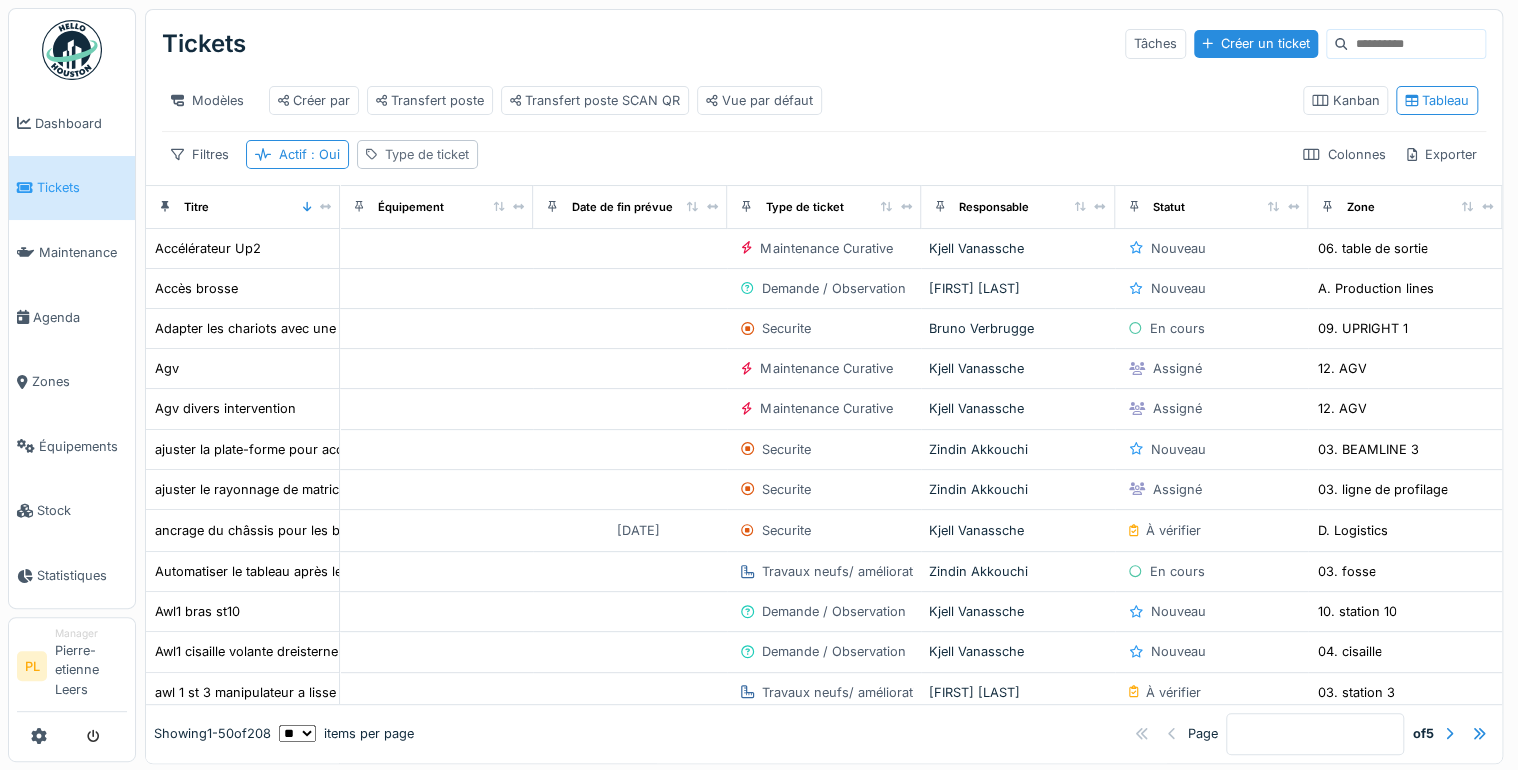 click on "Type de ticket" at bounding box center (427, 154) 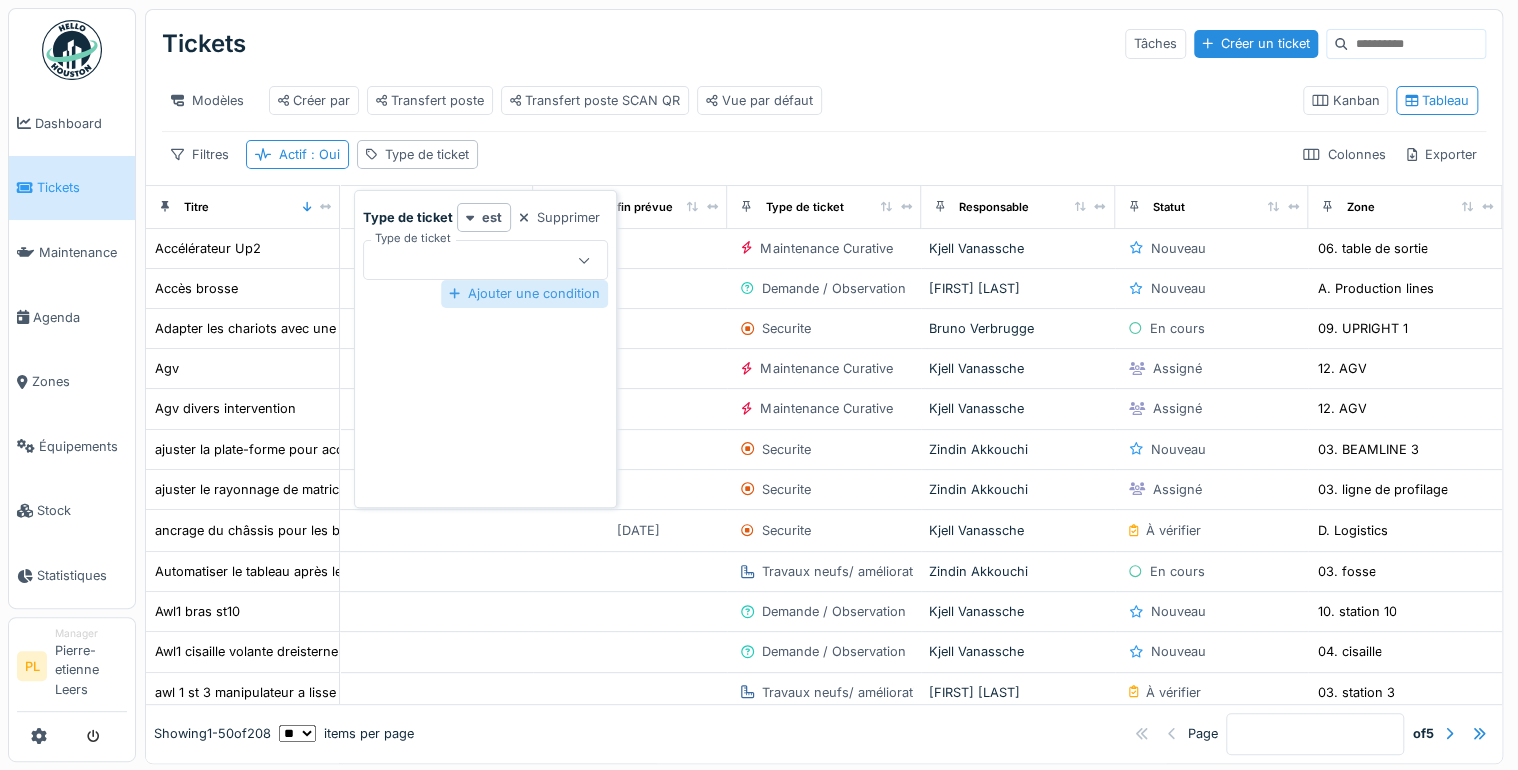 click on "Ajouter une condition" at bounding box center (524, 293) 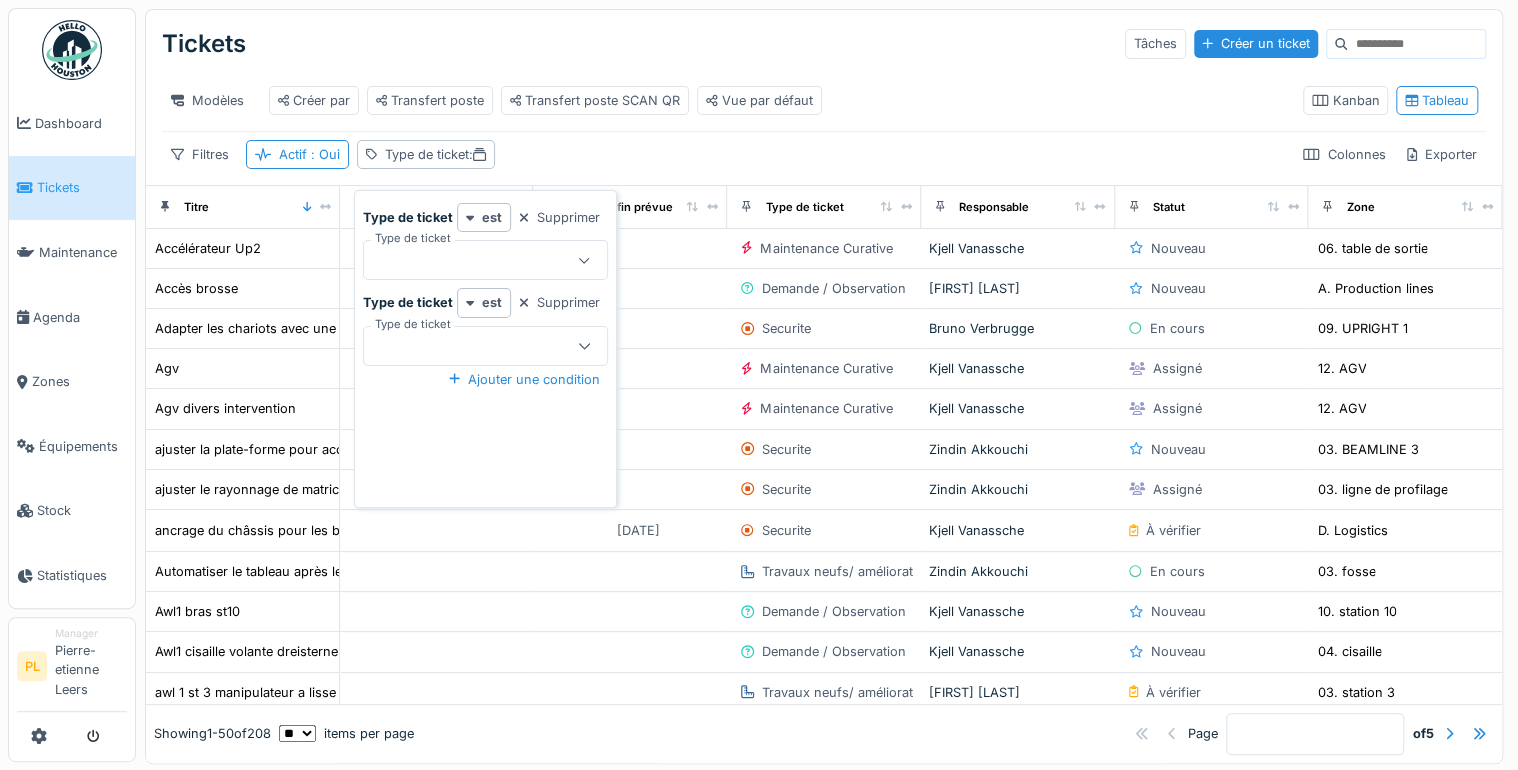 click on "Type de ticket est Supprimer Type de ticket" at bounding box center [485, 326] 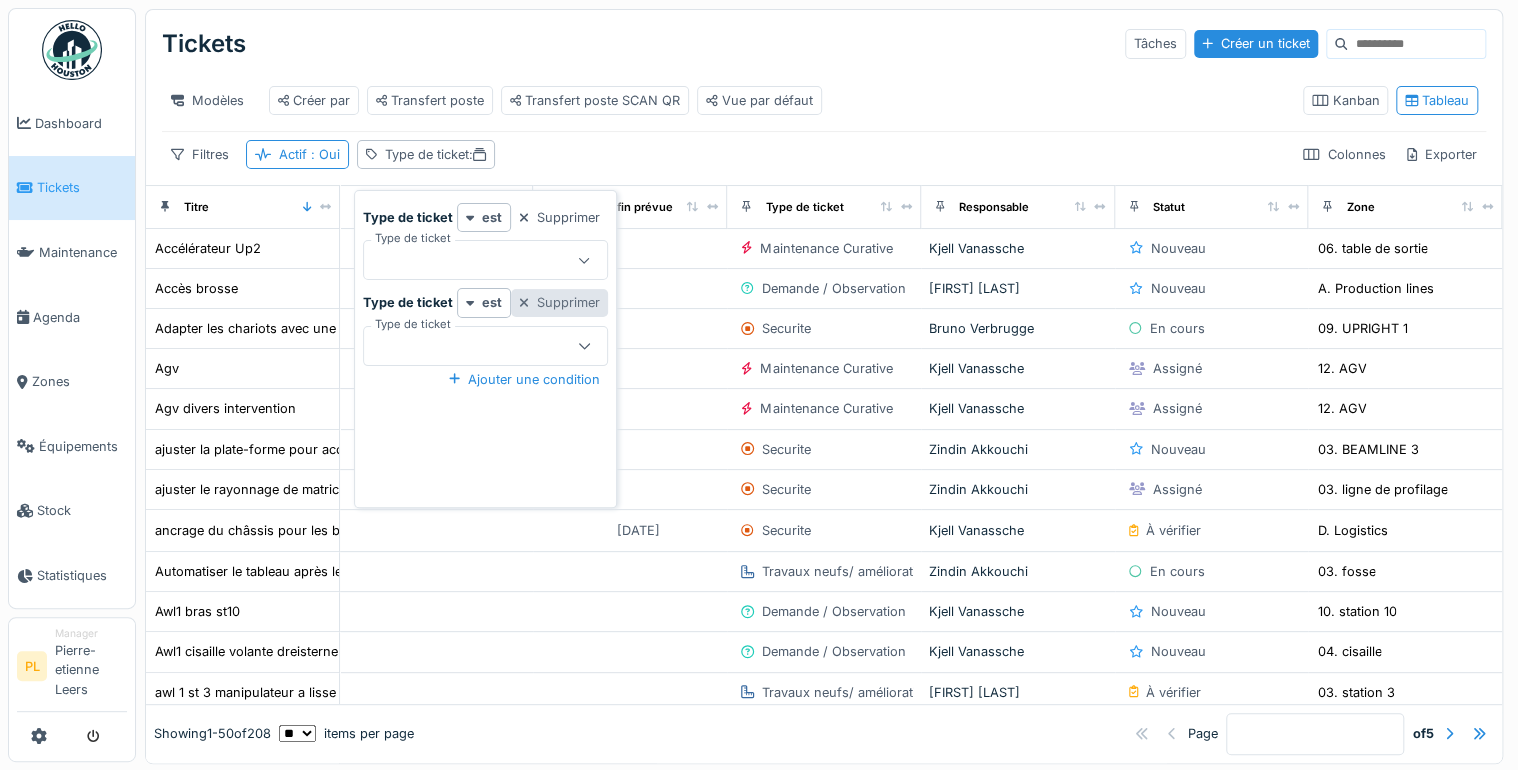click on "Supprimer" at bounding box center [559, 302] 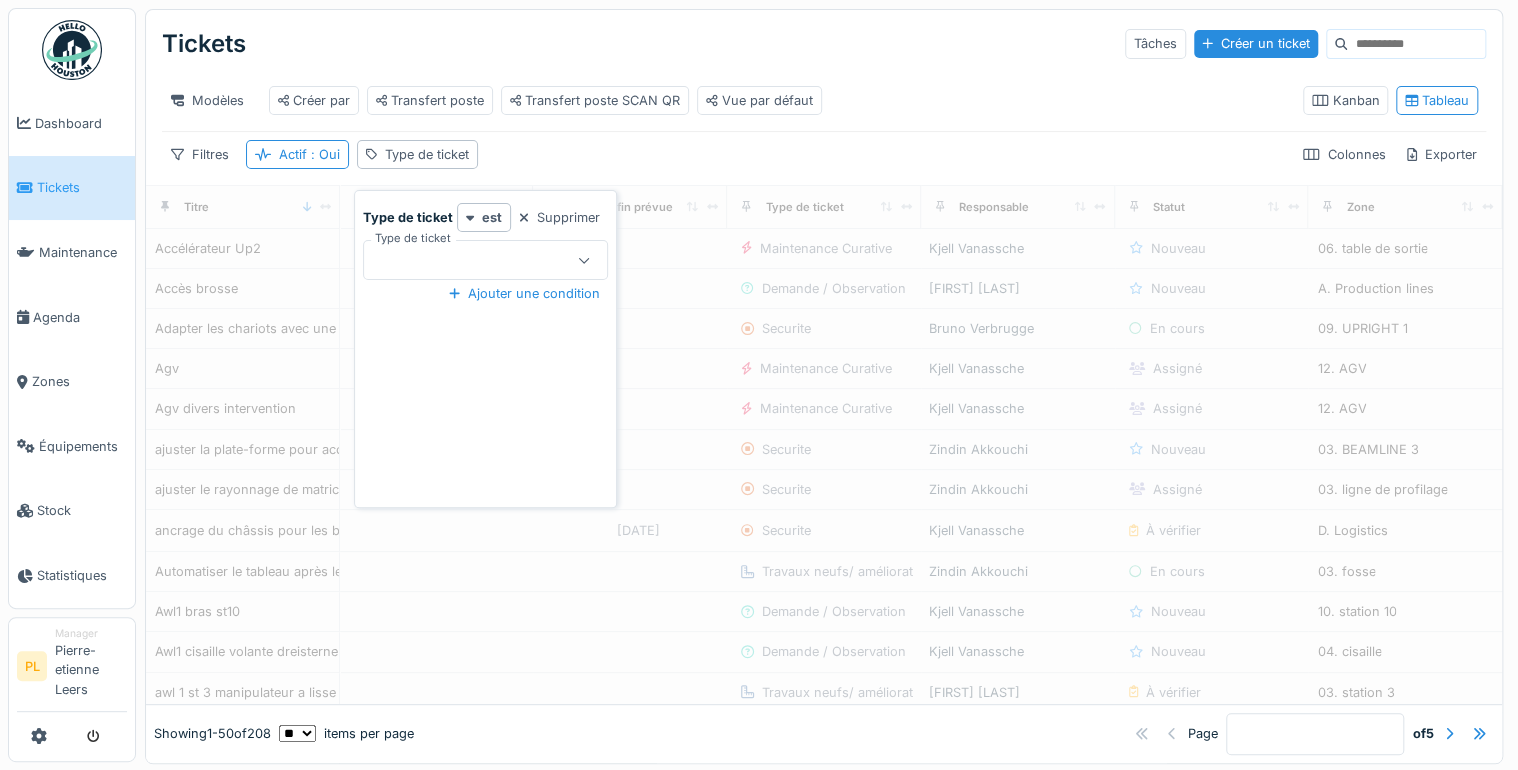 click at bounding box center [584, 260] 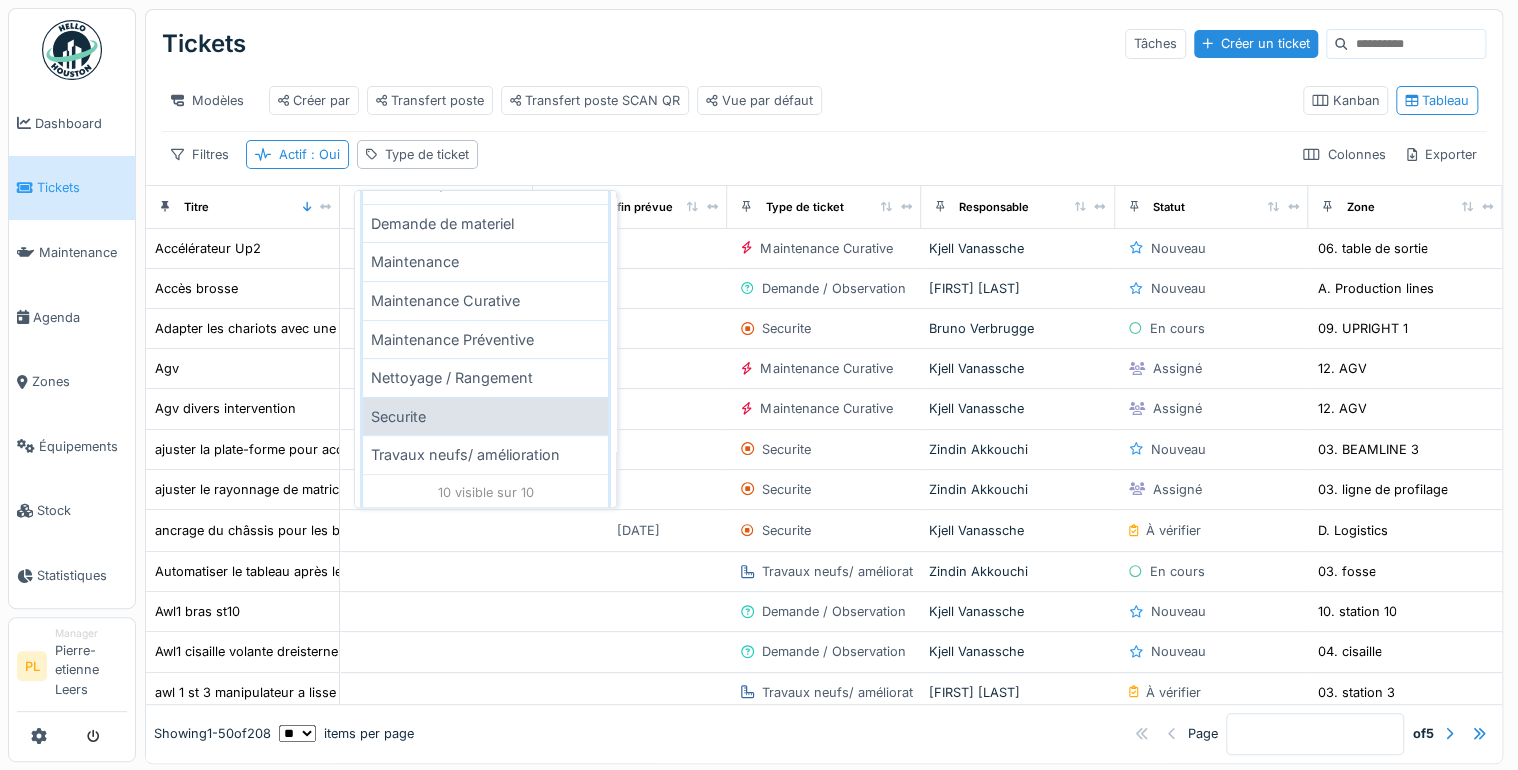 click on "Securite" at bounding box center (485, 416) 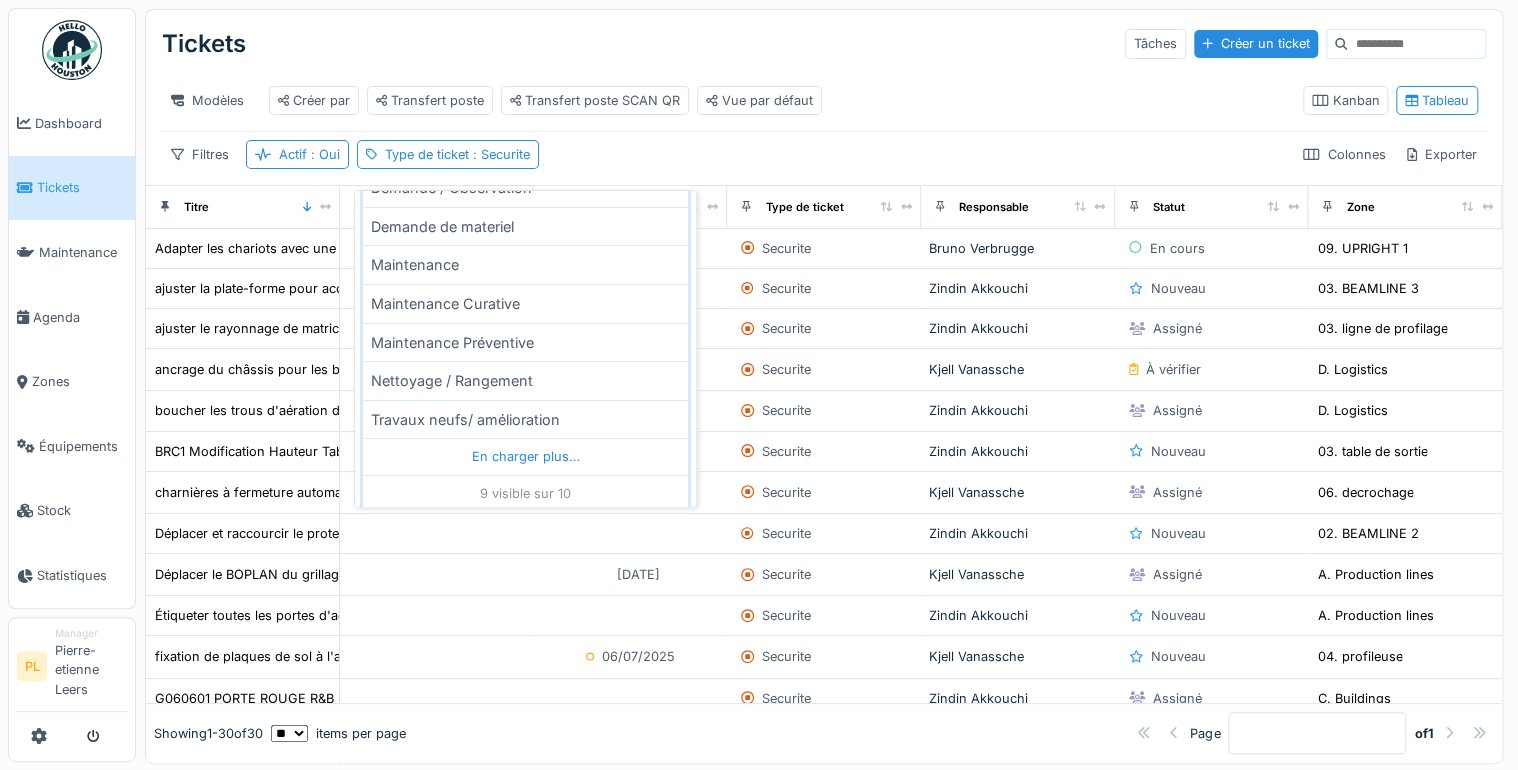 click on "Modèles   Créer par    Transfert poste   Transfert poste SCAN QR   Vue par défaut" at bounding box center (724, 100) 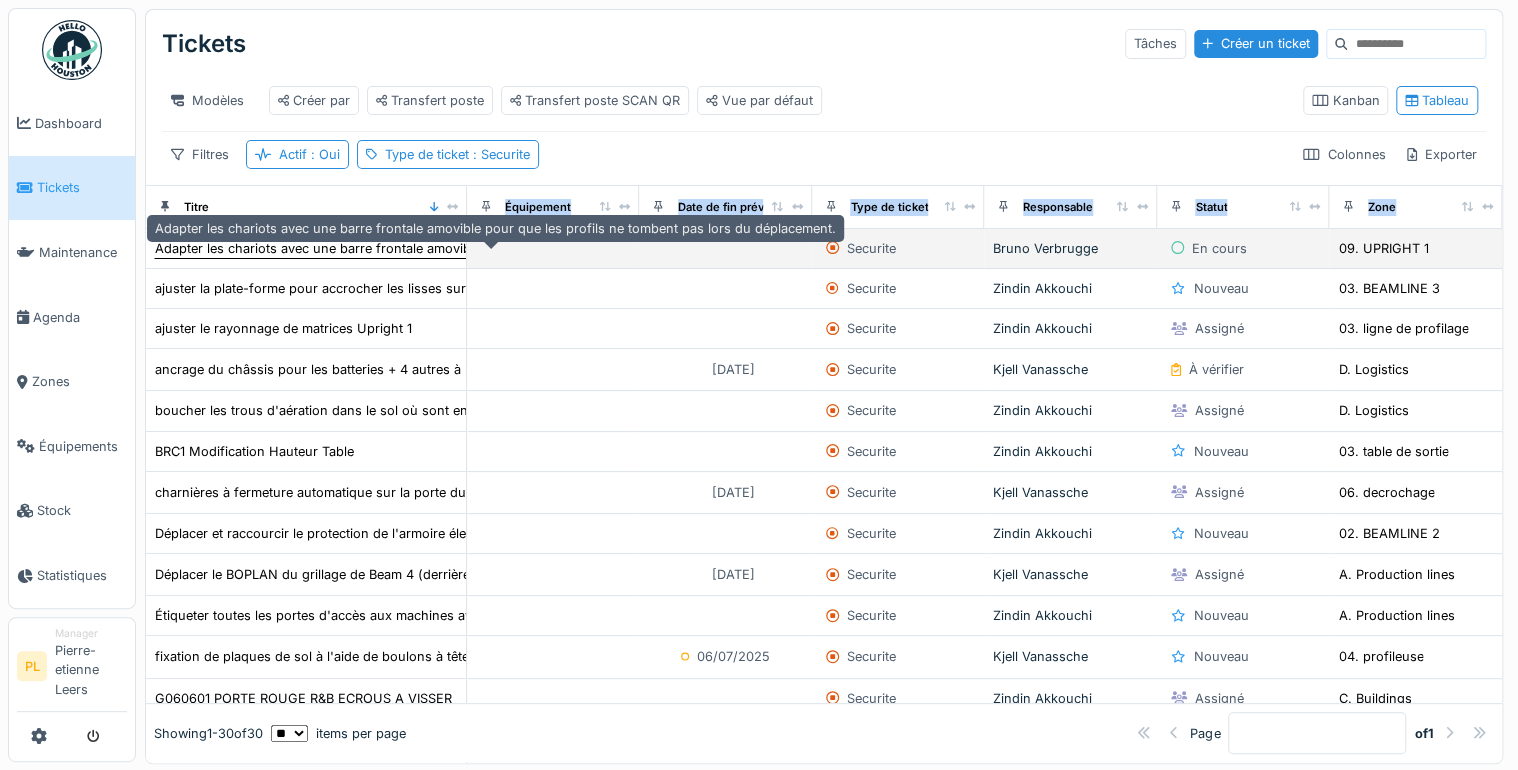 drag, startPoint x: 327, startPoint y: 224, endPoint x: 454, endPoint y: 252, distance: 130.04999 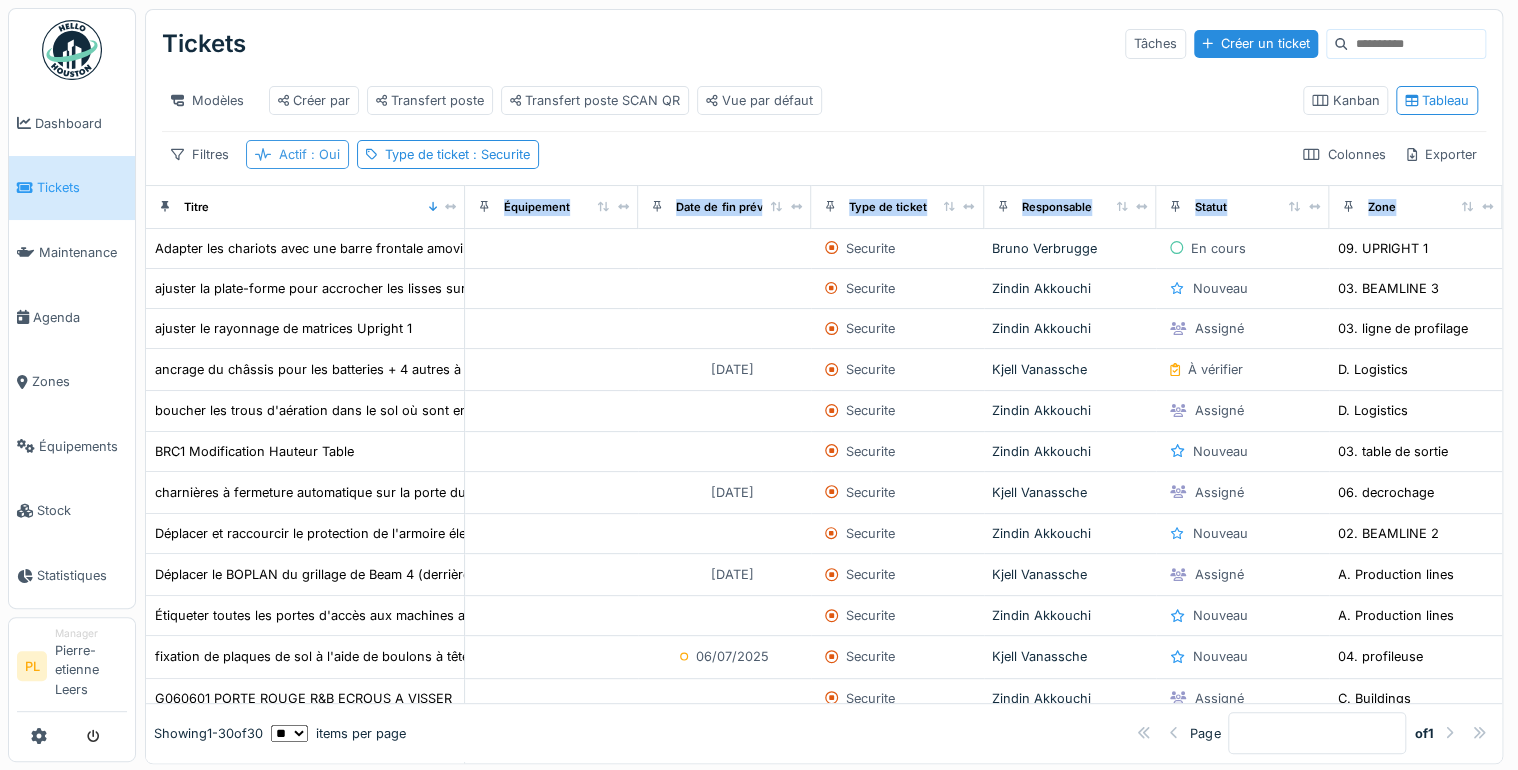 click on "Actif   :   Oui" at bounding box center [297, 154] 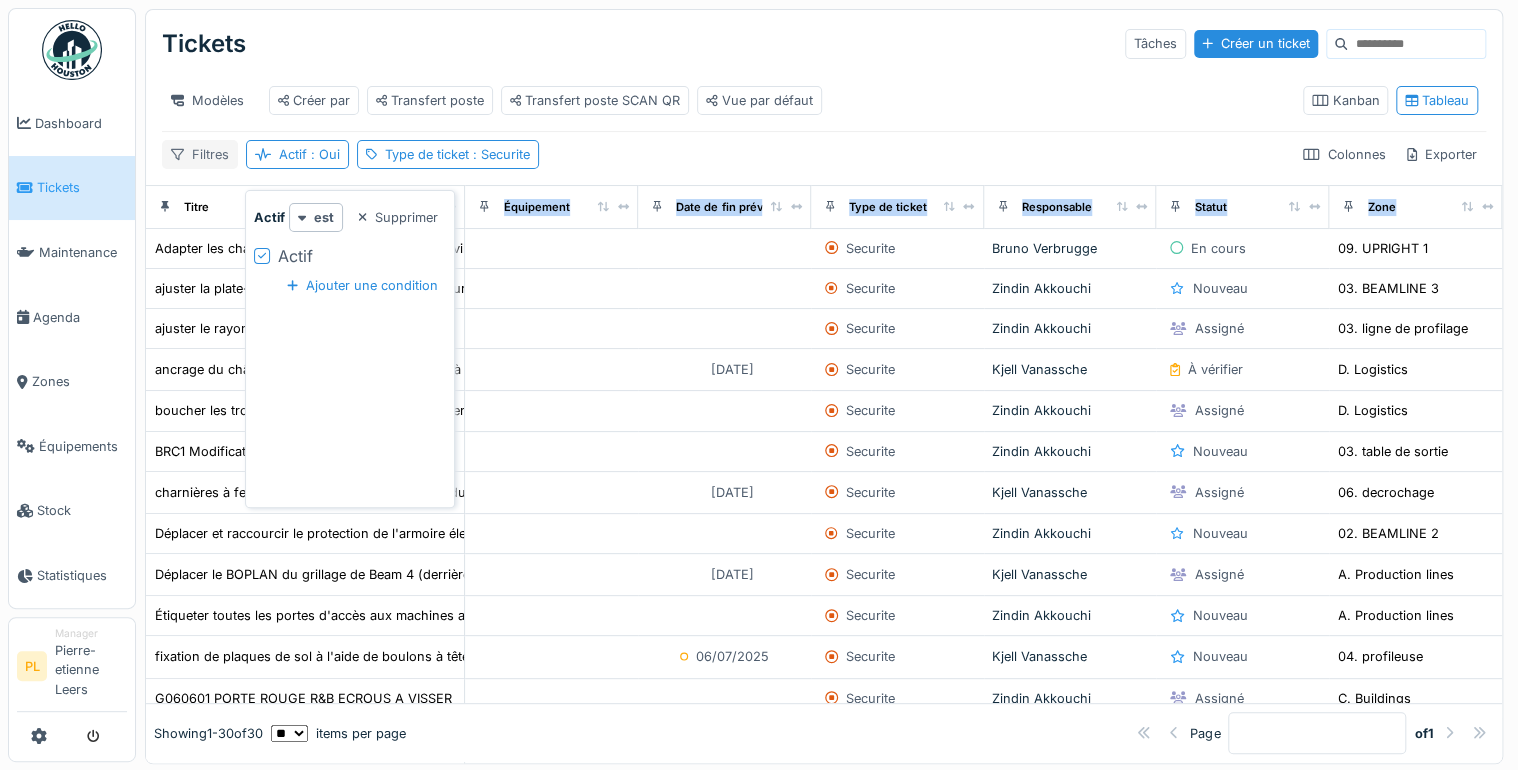 click on "Filtres" at bounding box center [200, 154] 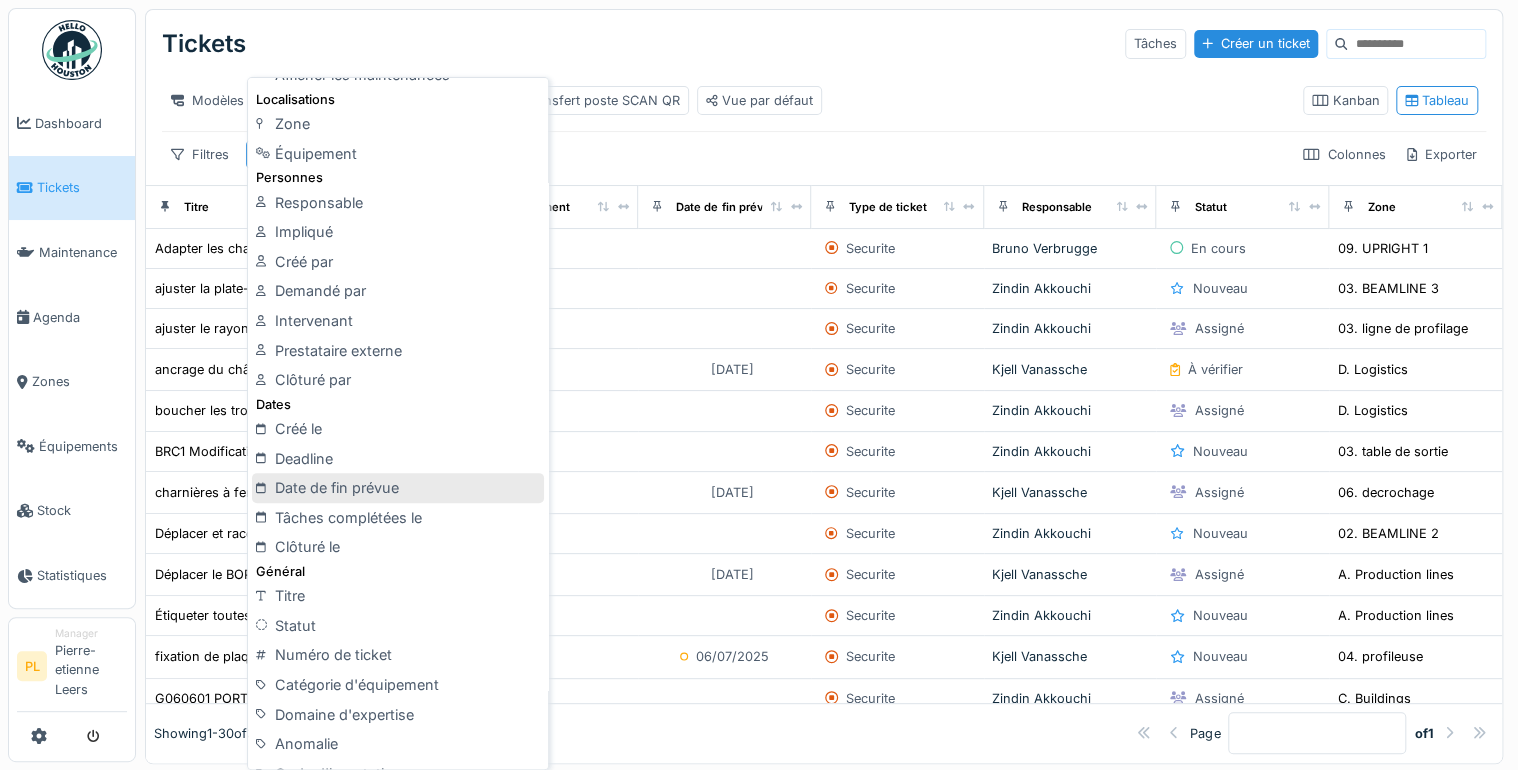 scroll, scrollTop: 160, scrollLeft: 0, axis: vertical 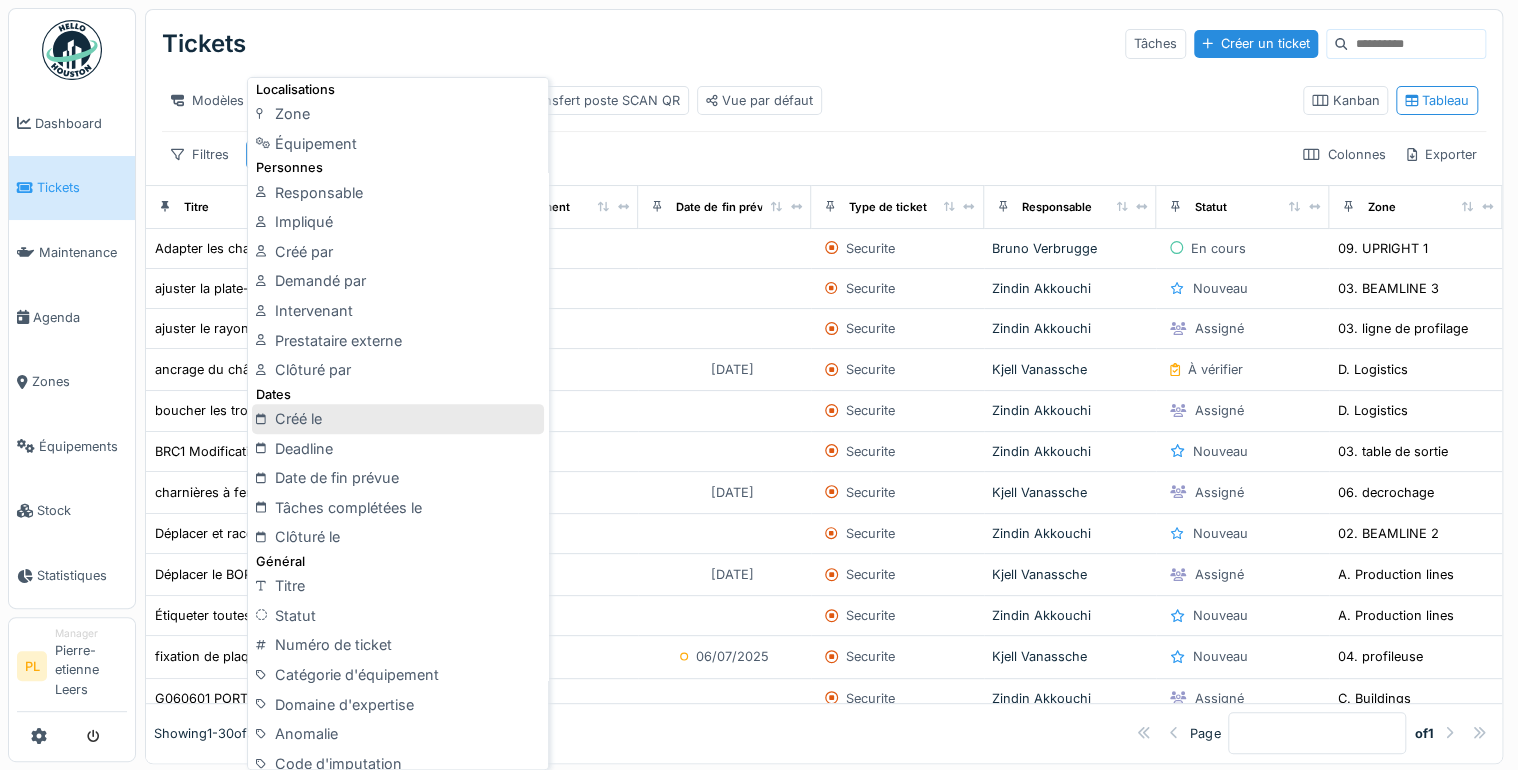 click on "Créé le" at bounding box center (398, 419) 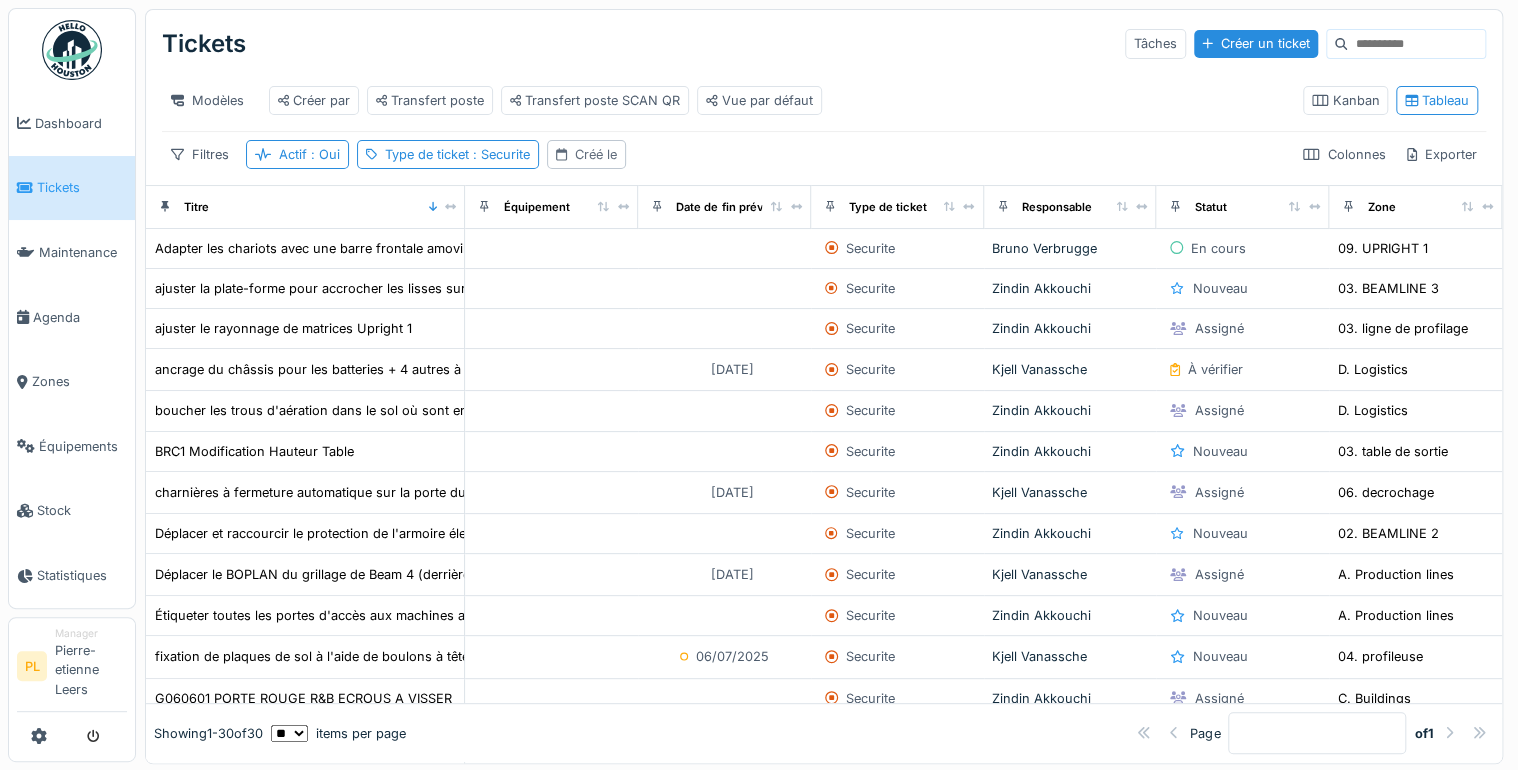 click on "Créé le" at bounding box center (596, 154) 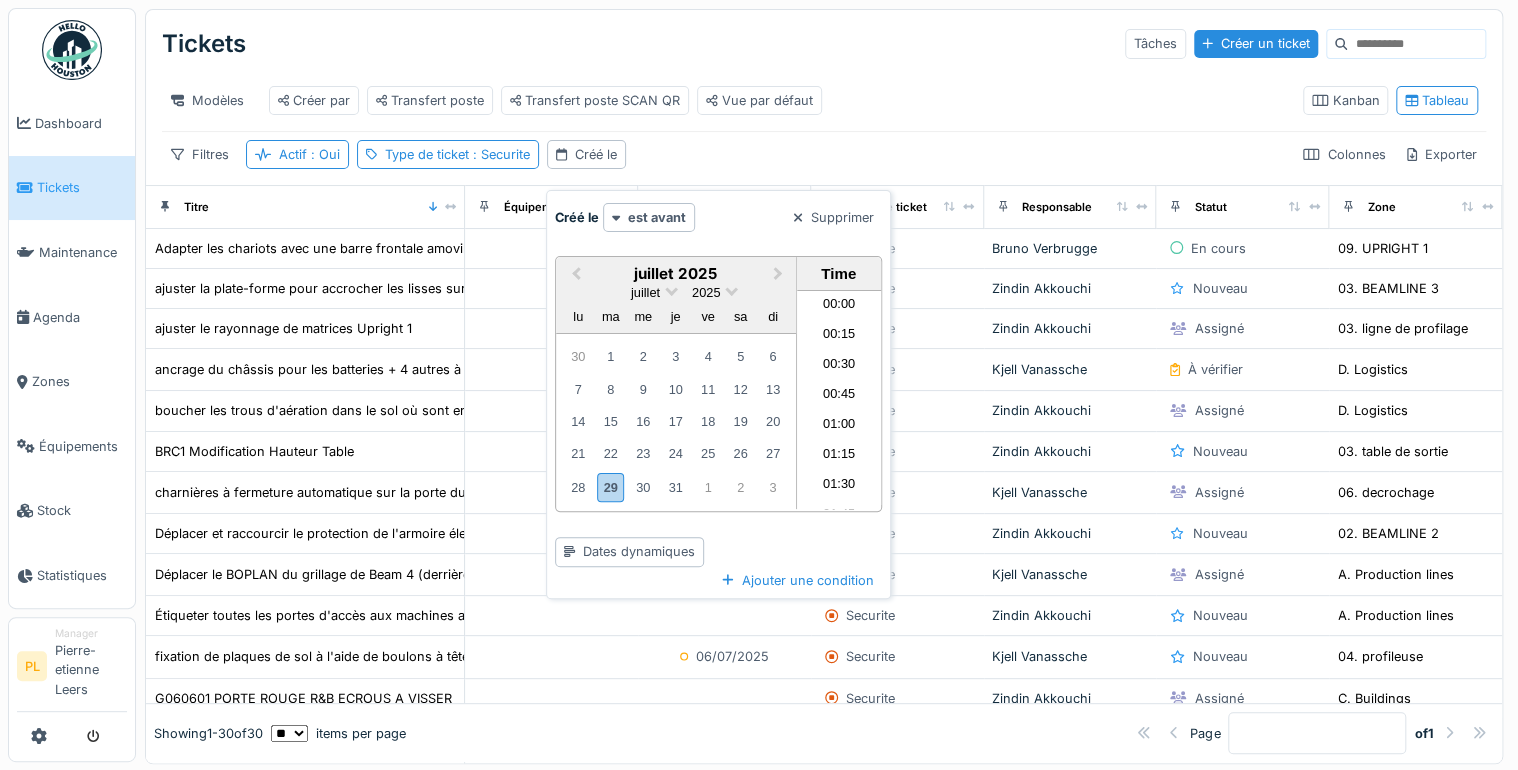 scroll, scrollTop: 1616, scrollLeft: 0, axis: vertical 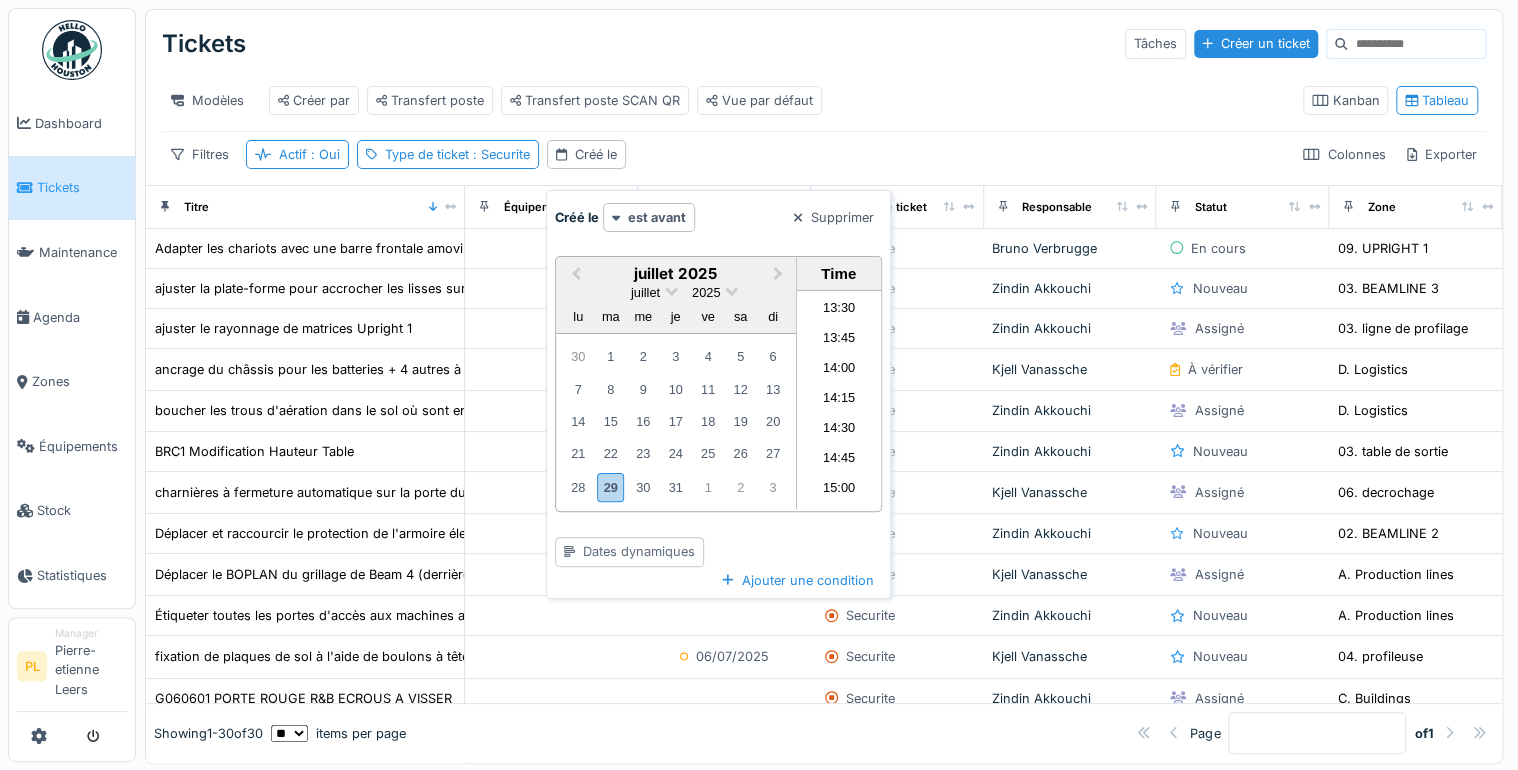 click on "Dates dynamiques" at bounding box center (629, 551) 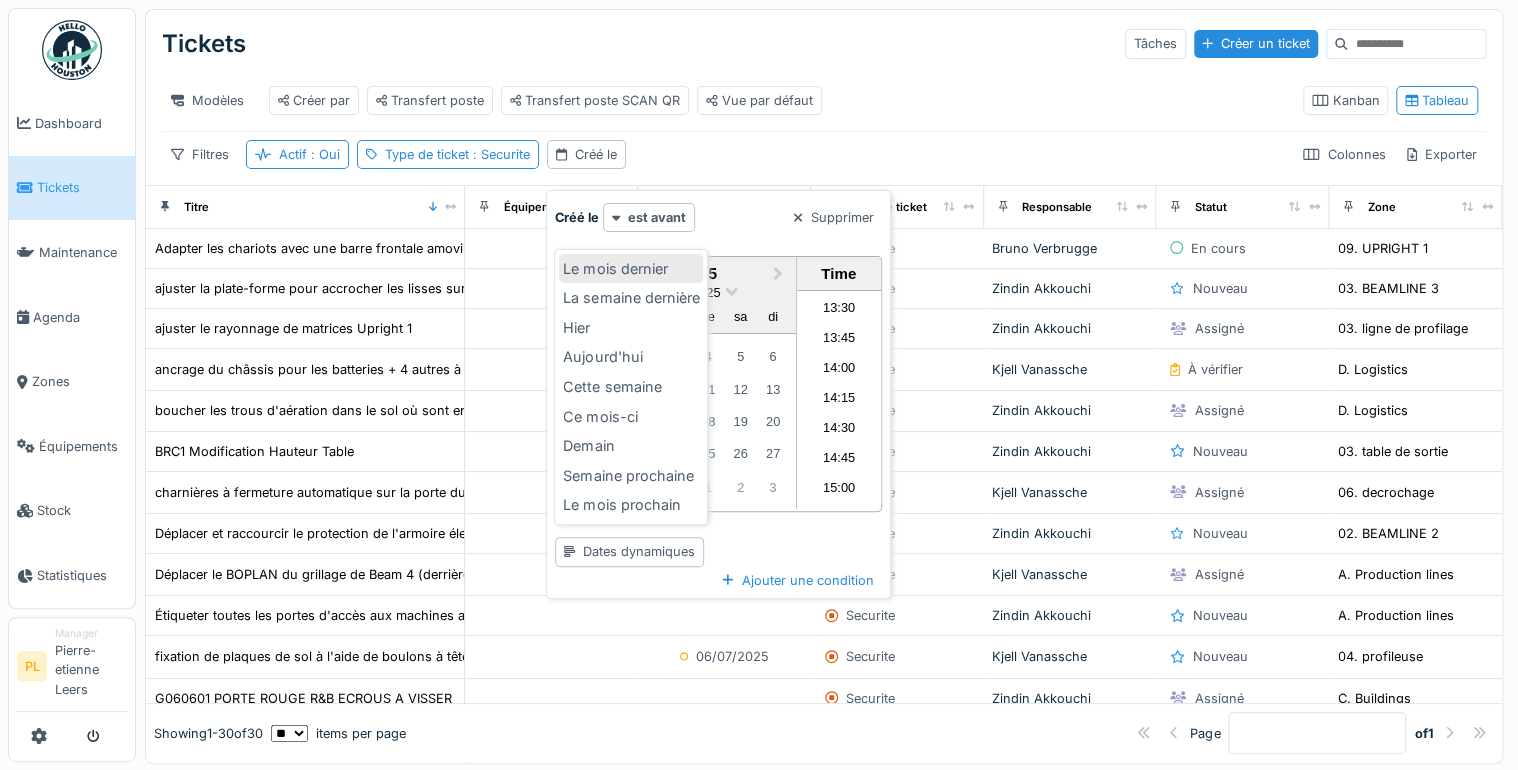 click on "Le mois dernier" at bounding box center [631, 269] 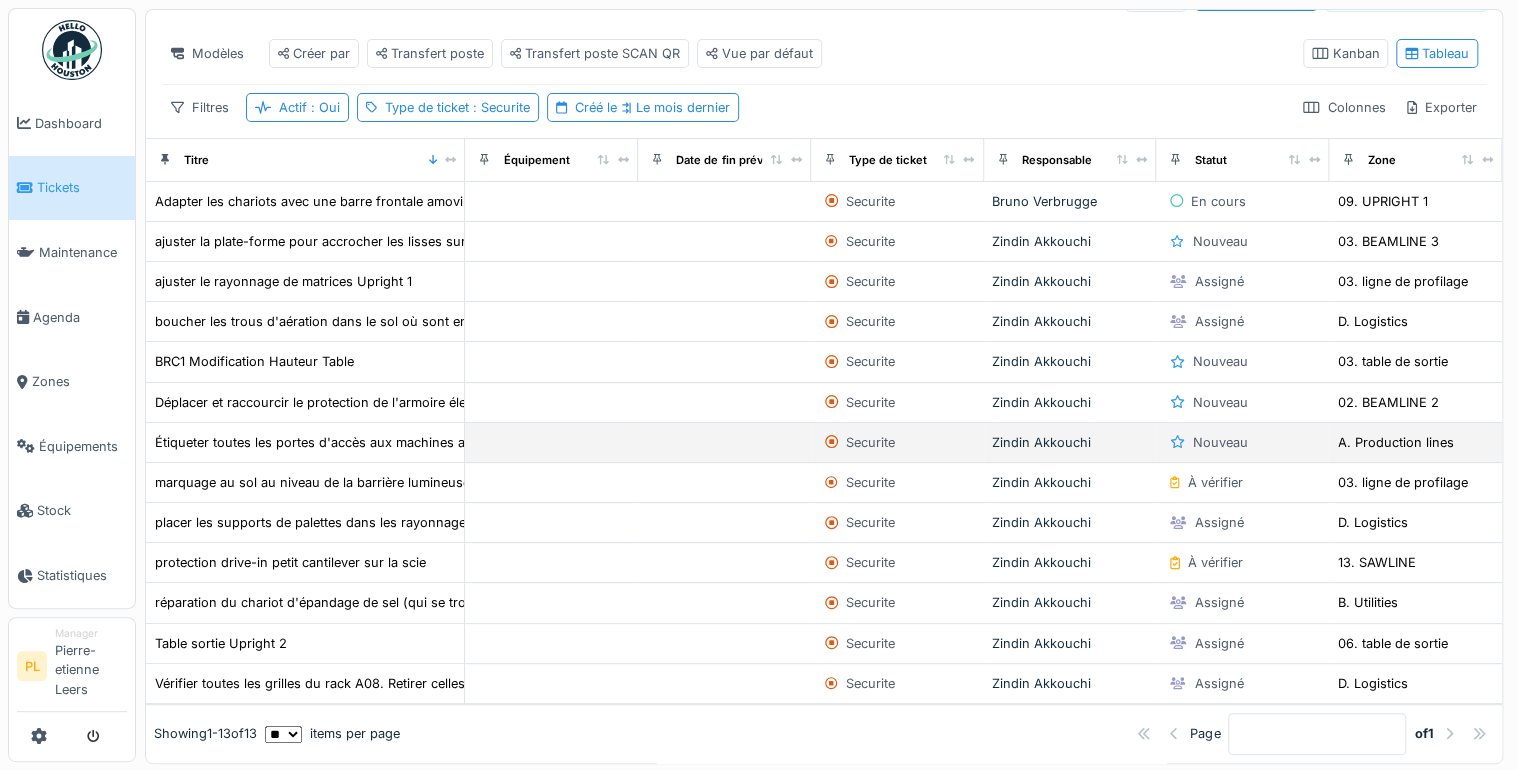 scroll, scrollTop: 66, scrollLeft: 0, axis: vertical 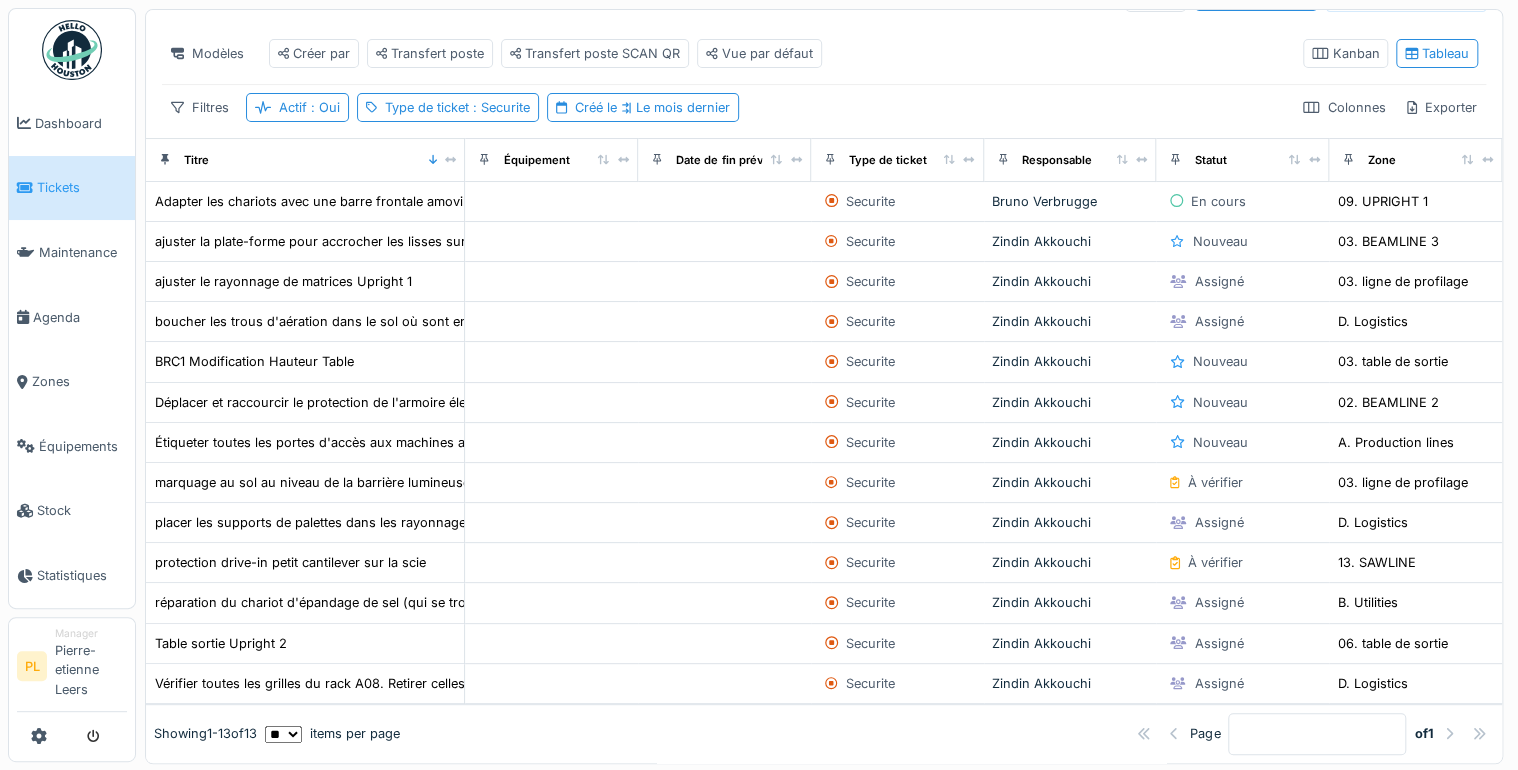 click on "Titre" at bounding box center [305, 159] 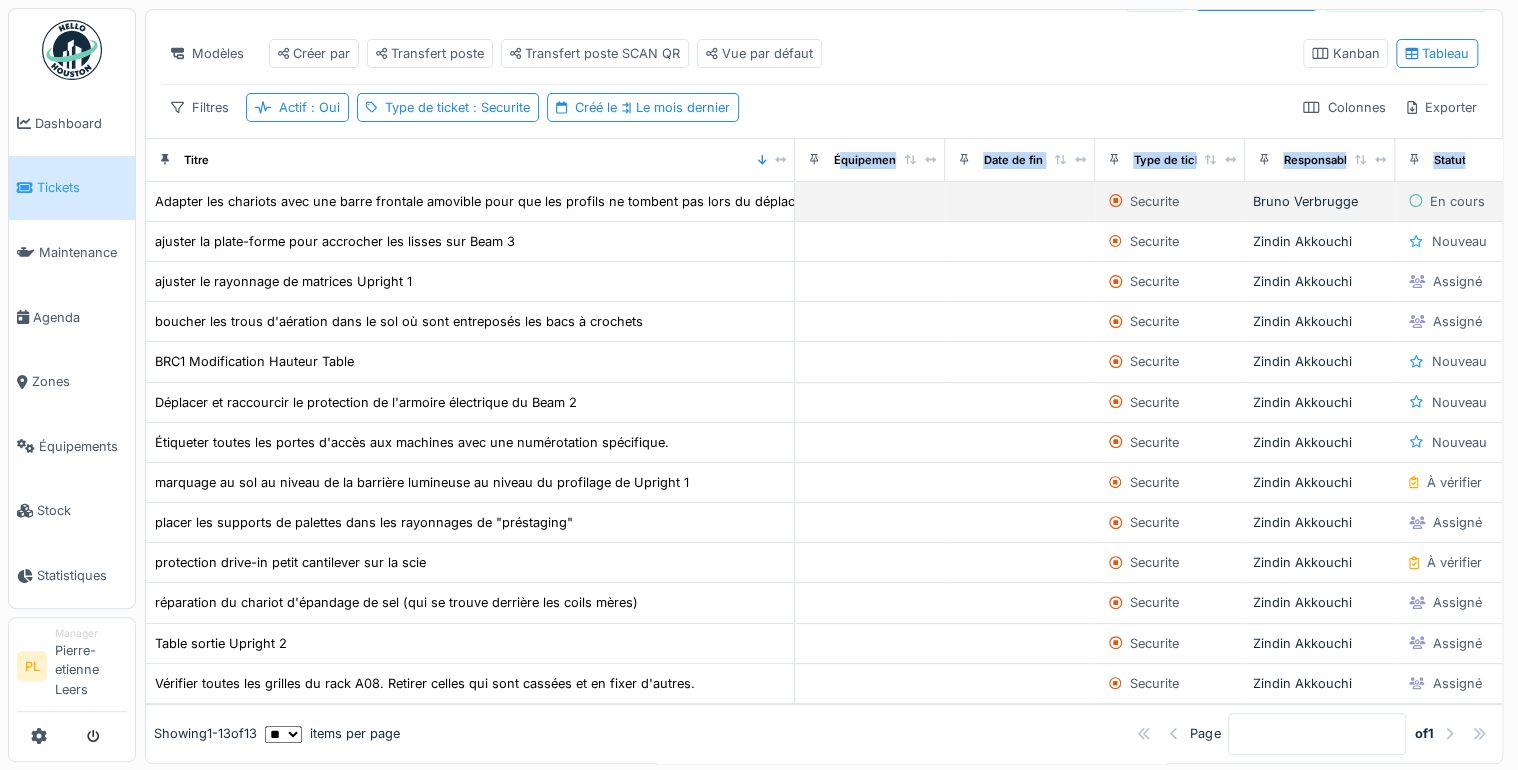 drag, startPoint x: 439, startPoint y: 152, endPoint x: 810, endPoint y: 188, distance: 372.74255 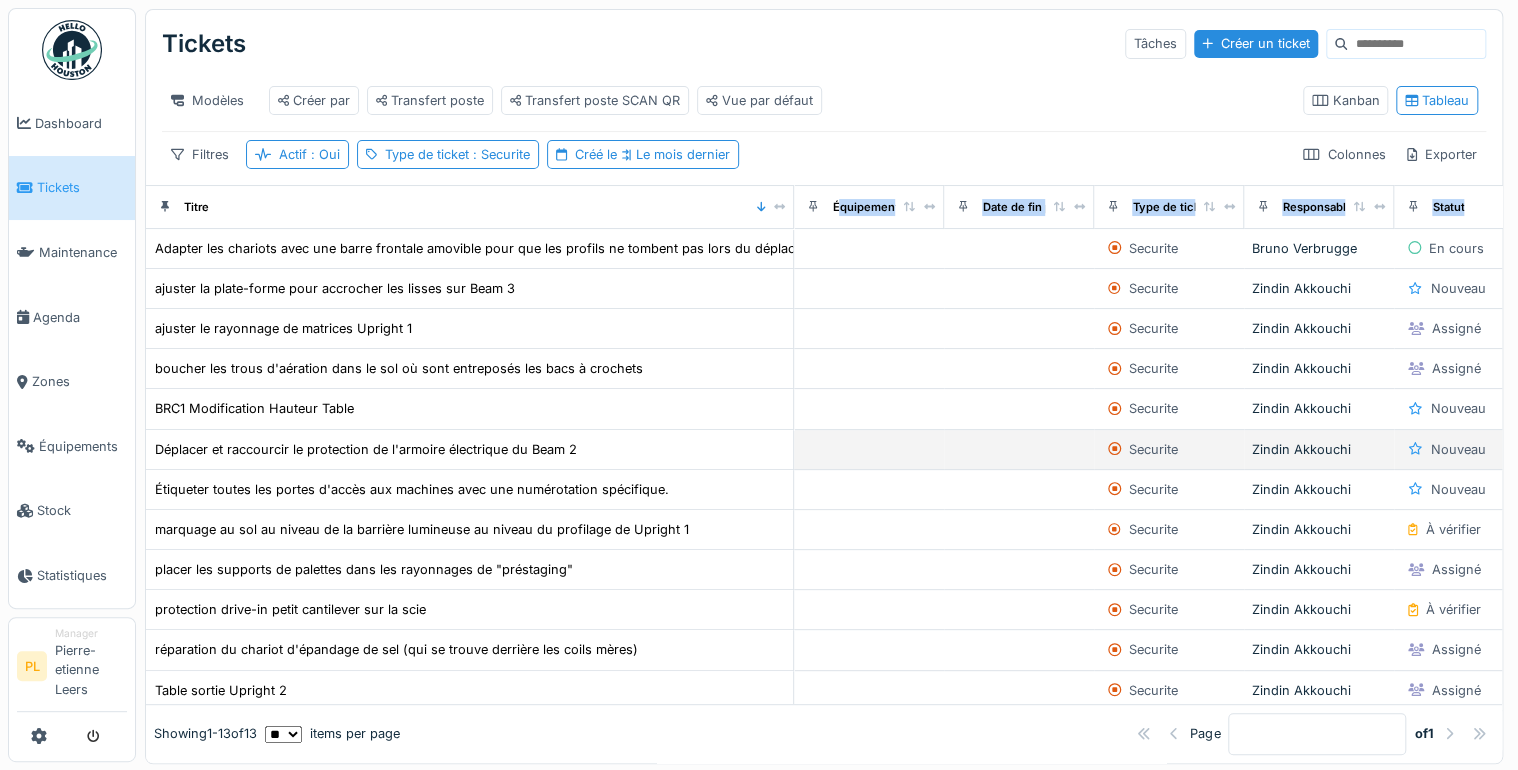 scroll, scrollTop: 66, scrollLeft: 0, axis: vertical 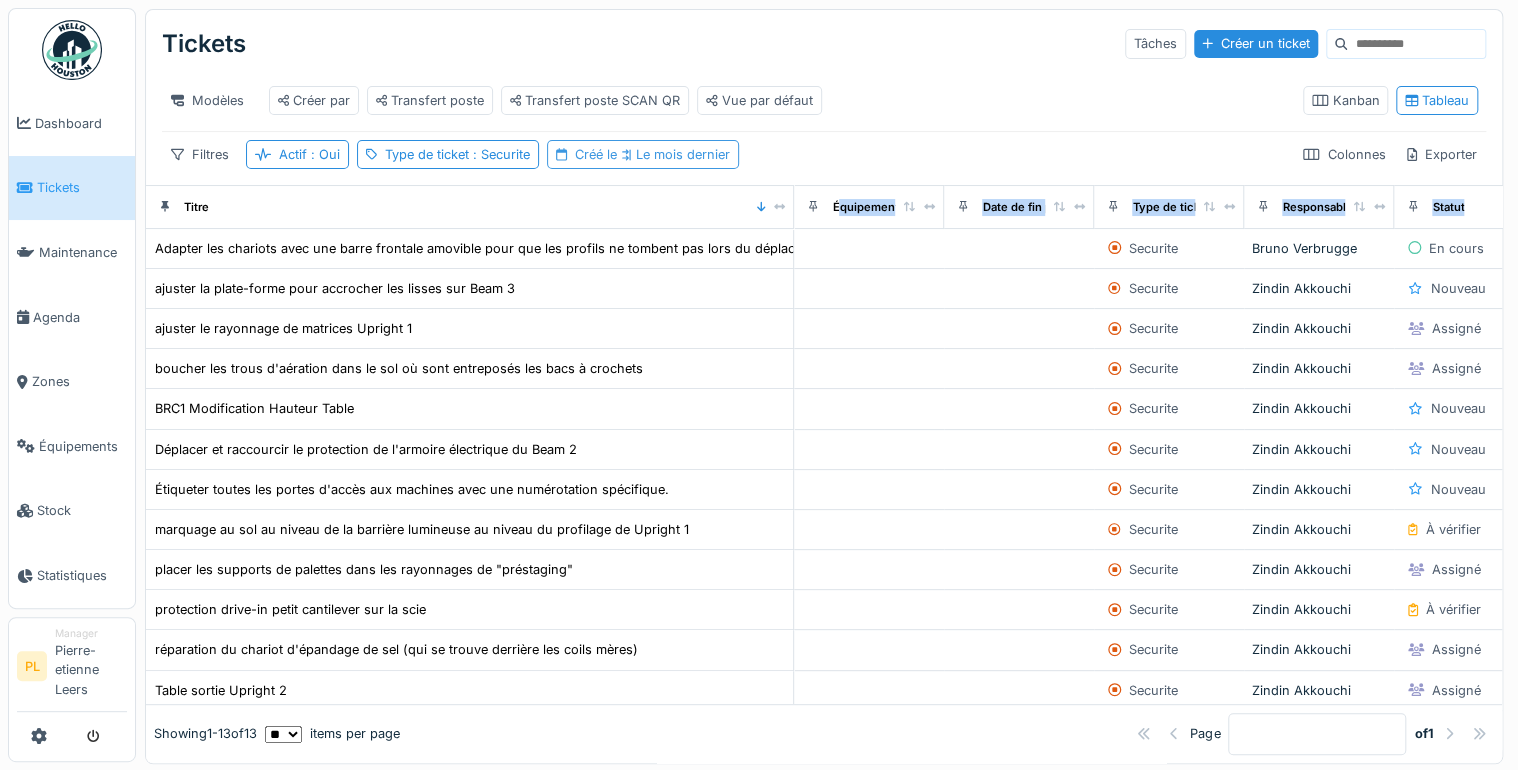 click on "Le mois dernier" at bounding box center (673, 154) 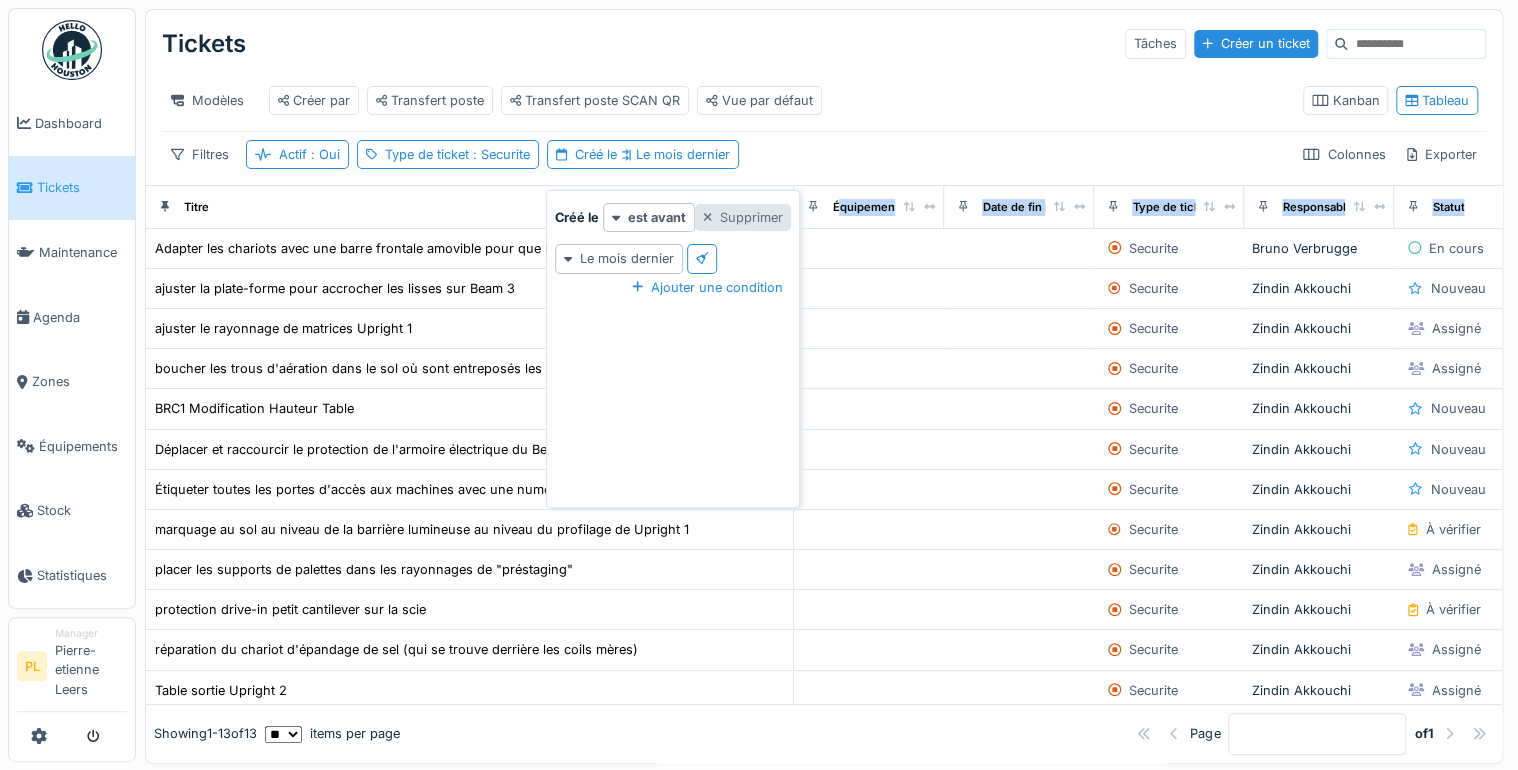 click on "Supprimer" at bounding box center [743, 217] 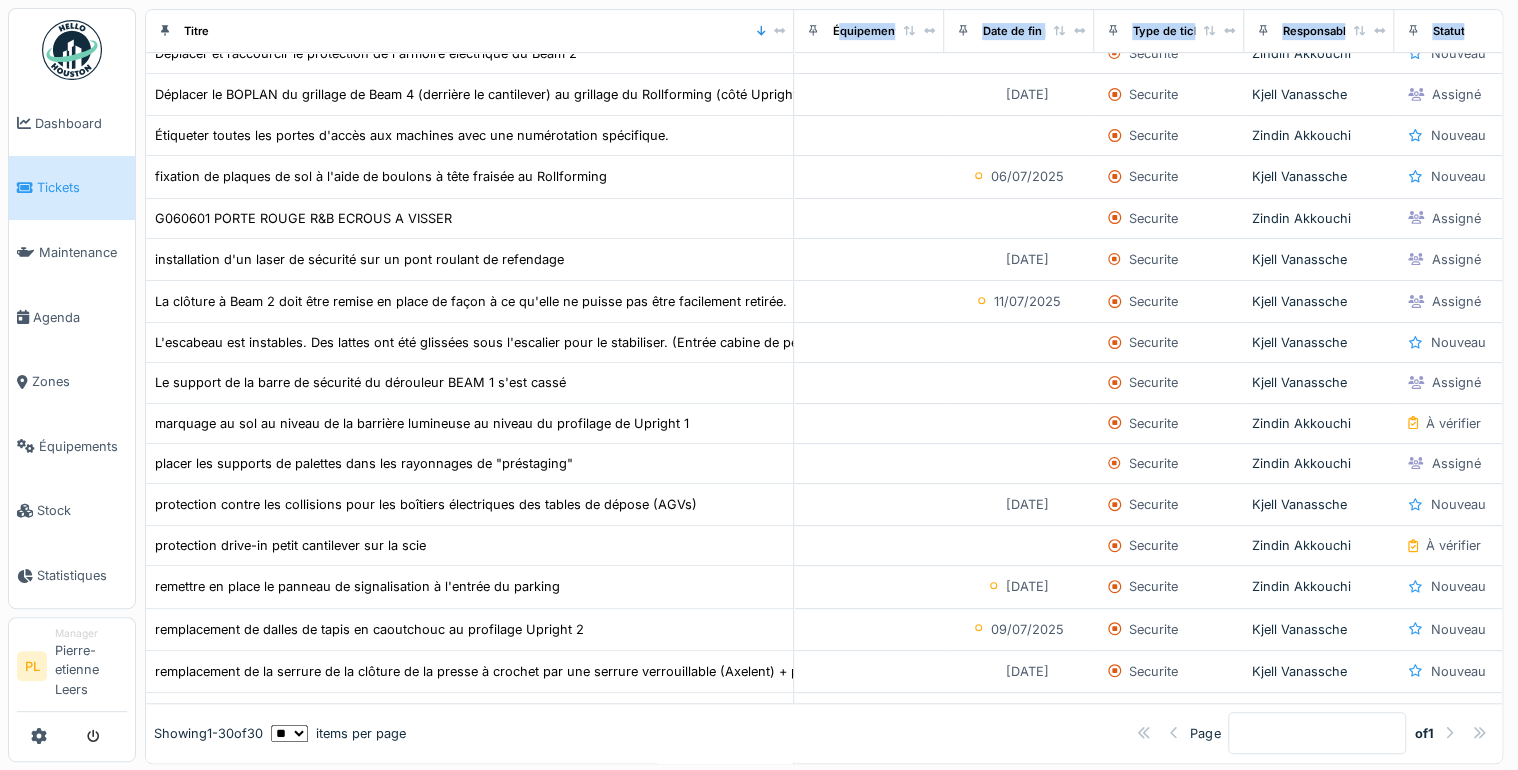 scroll, scrollTop: 481, scrollLeft: 0, axis: vertical 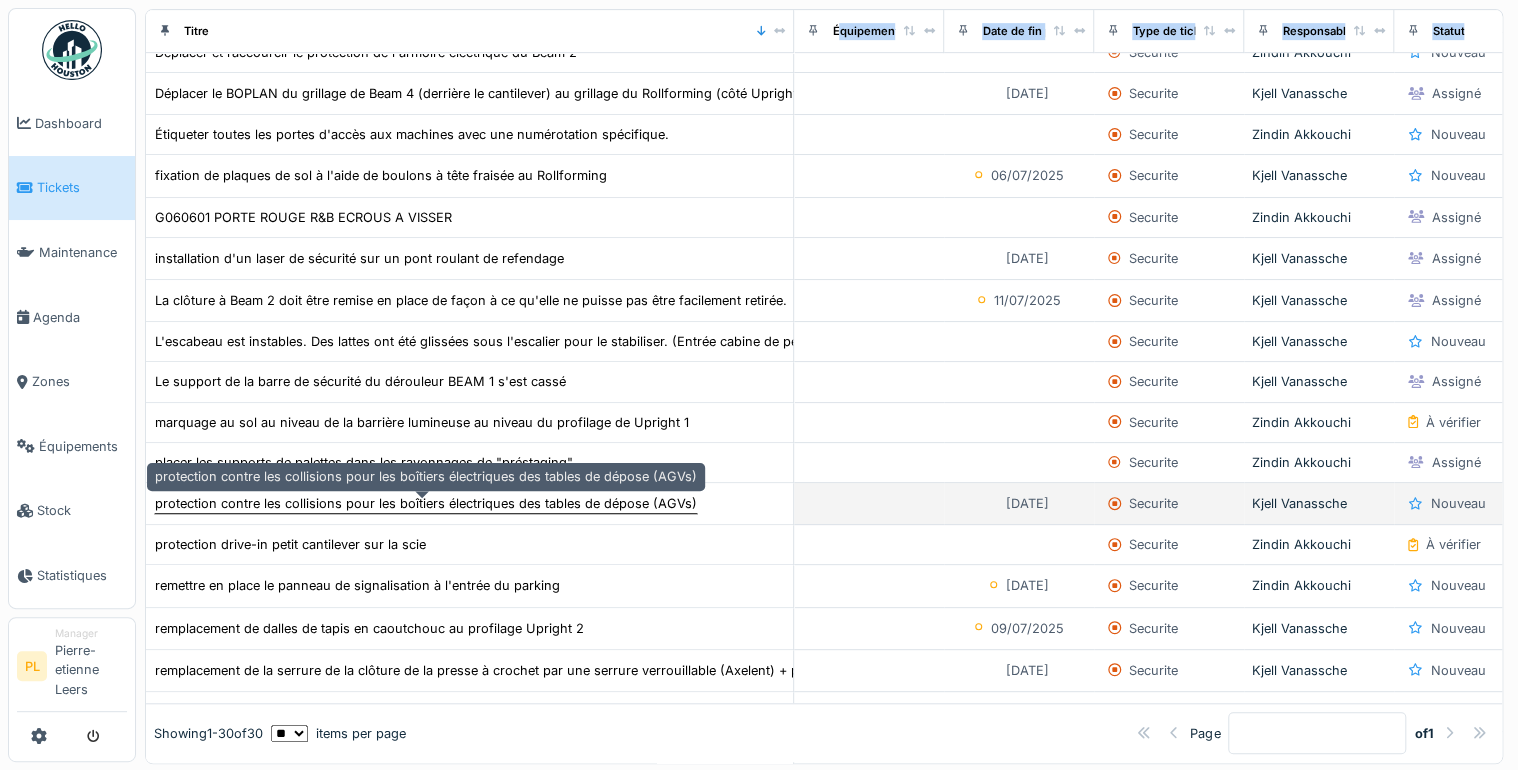 click on "protection contre les collisions pour les boîtiers électriques des tables de dépose (AGVs)" at bounding box center [426, 503] 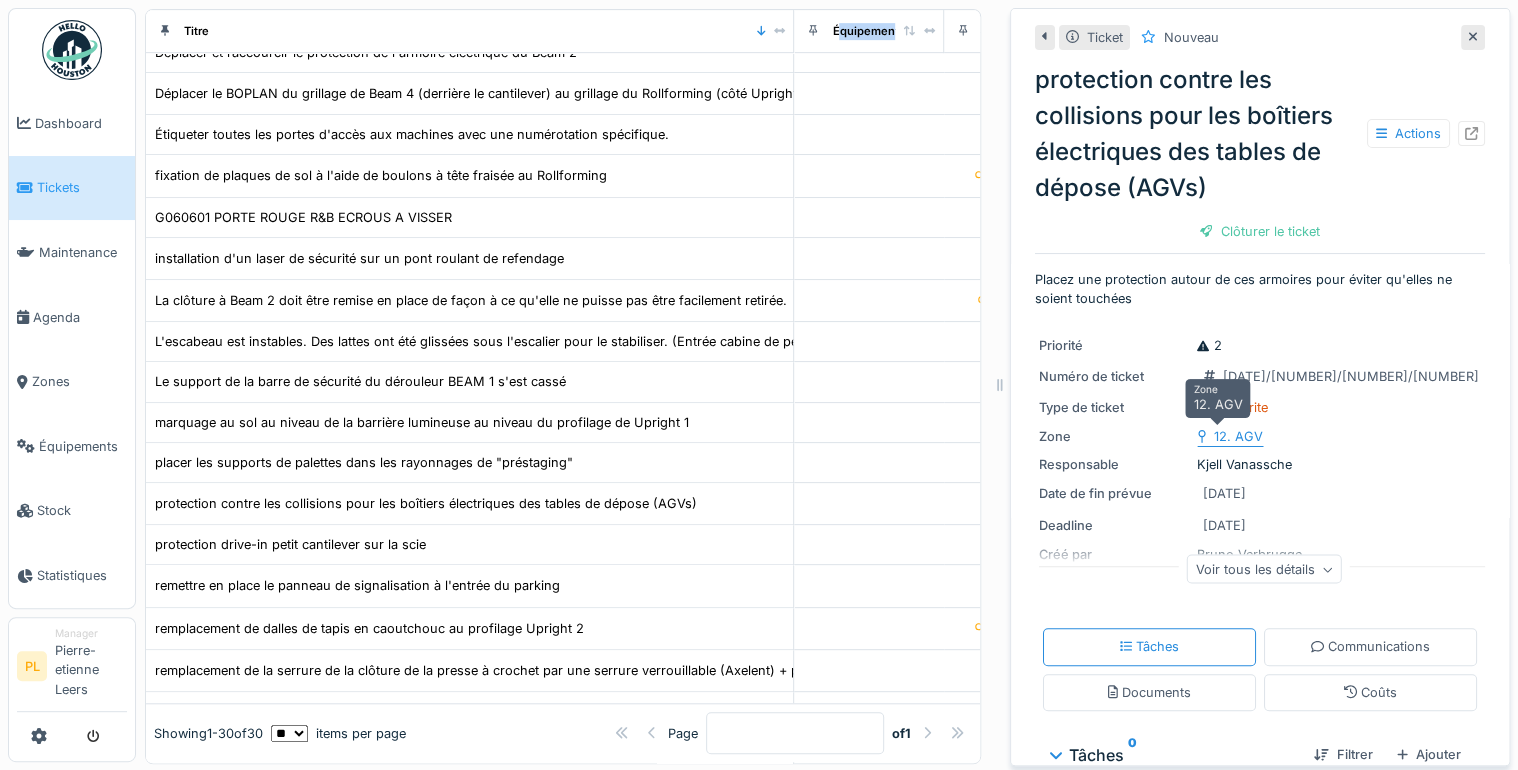 click on "12. AGV" at bounding box center [1238, 436] 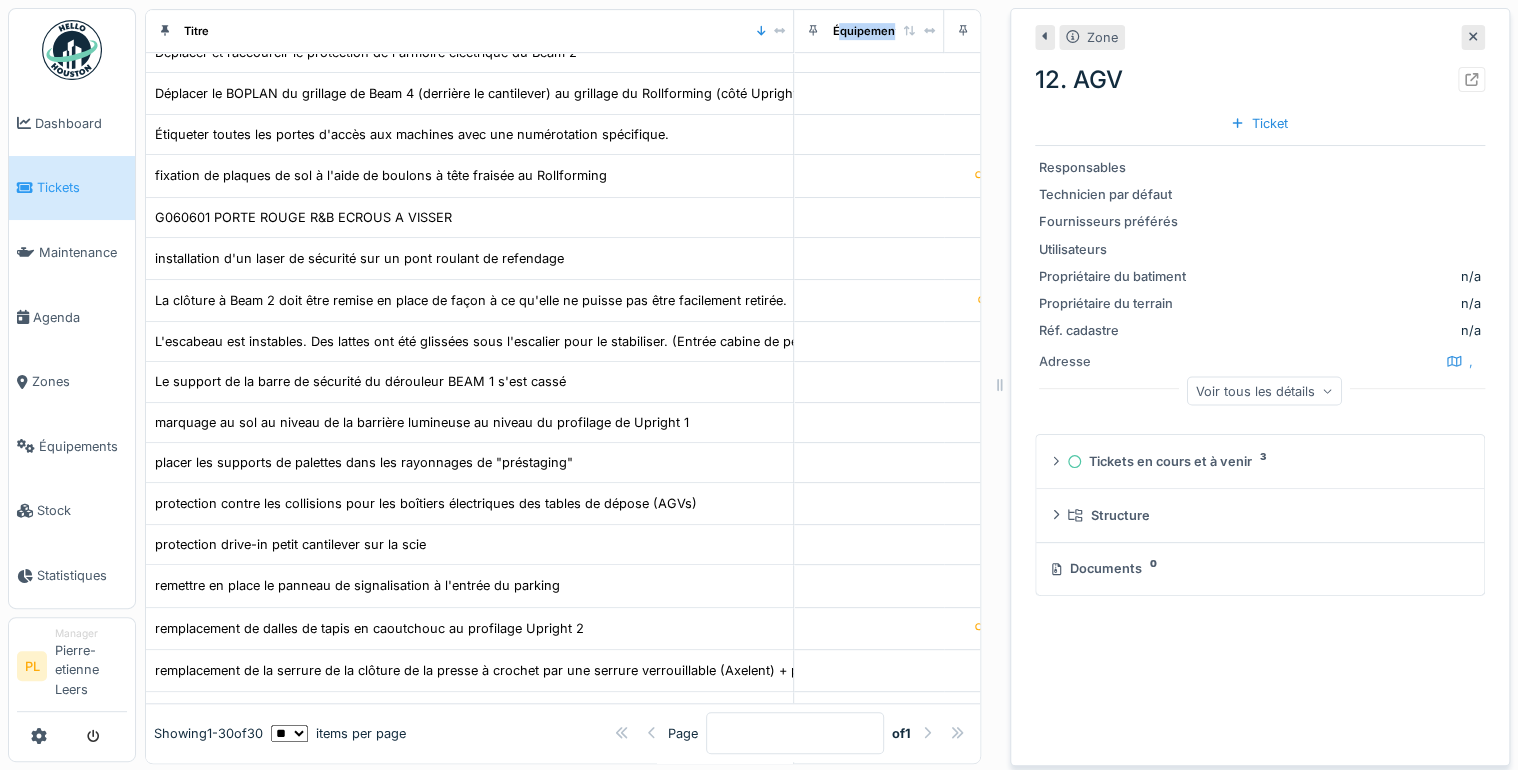 click at bounding box center (1045, 37) 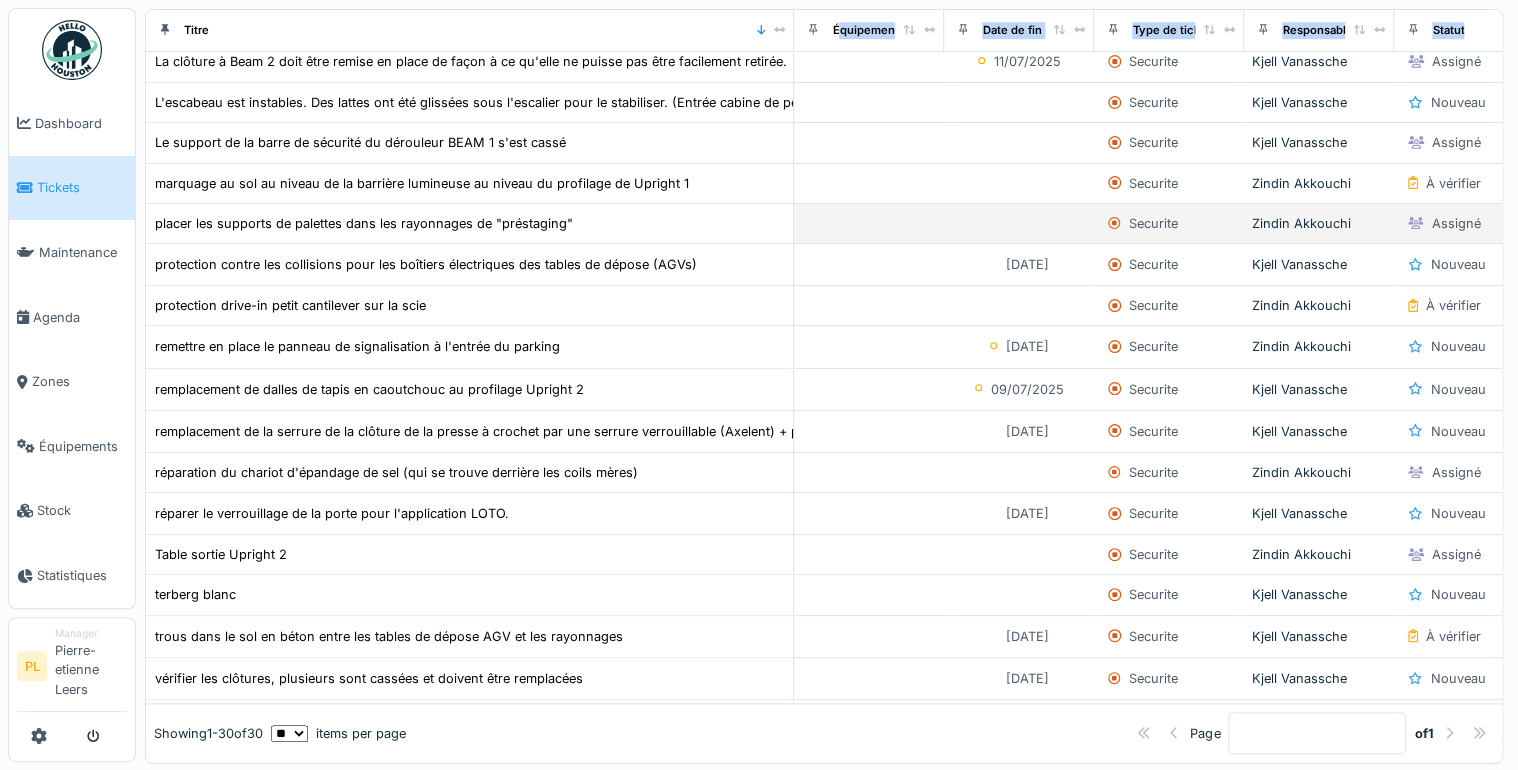 scroll, scrollTop: 726, scrollLeft: 0, axis: vertical 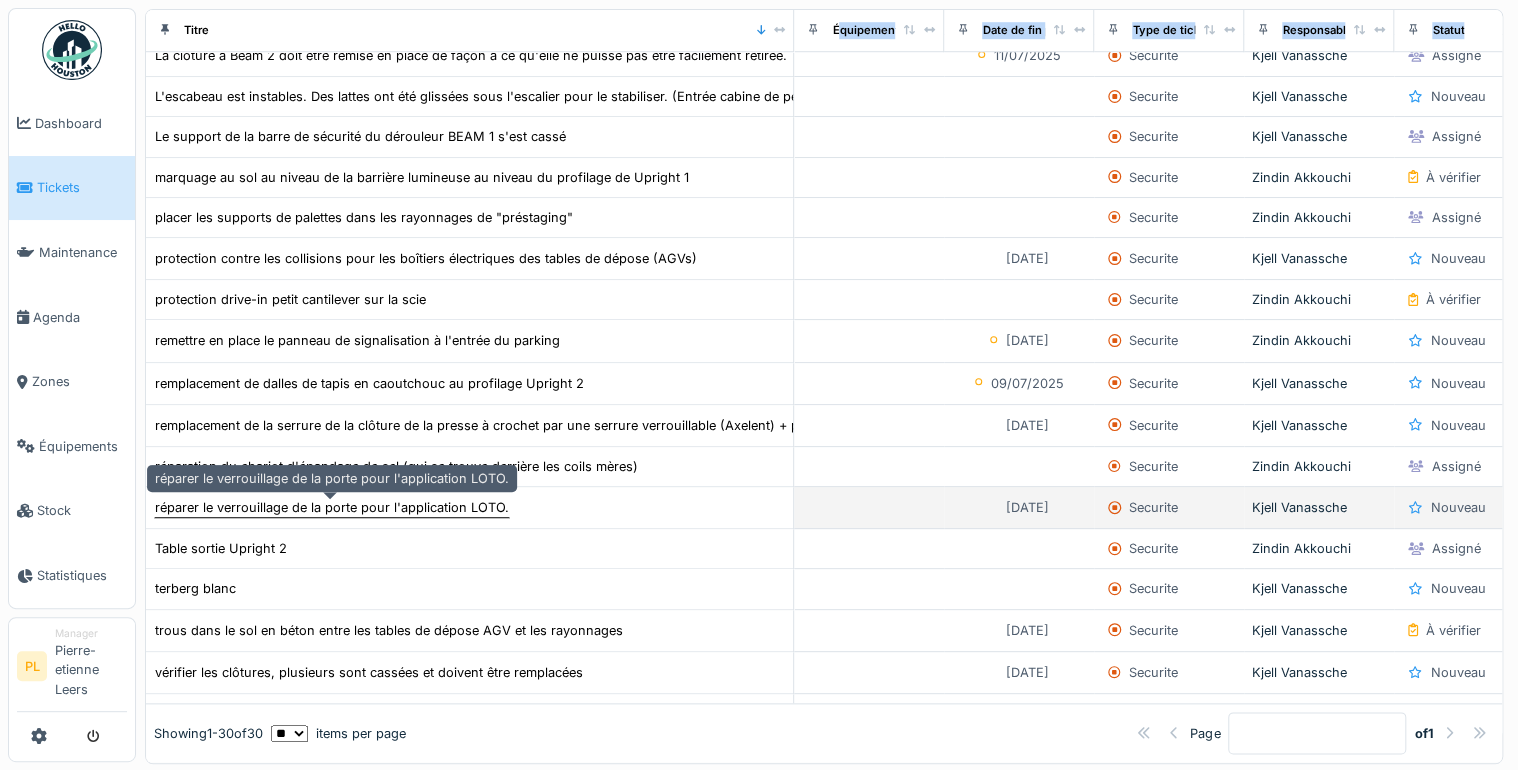 click on "réparer le verrouillage de la porte pour l'application LOTO." at bounding box center (332, 507) 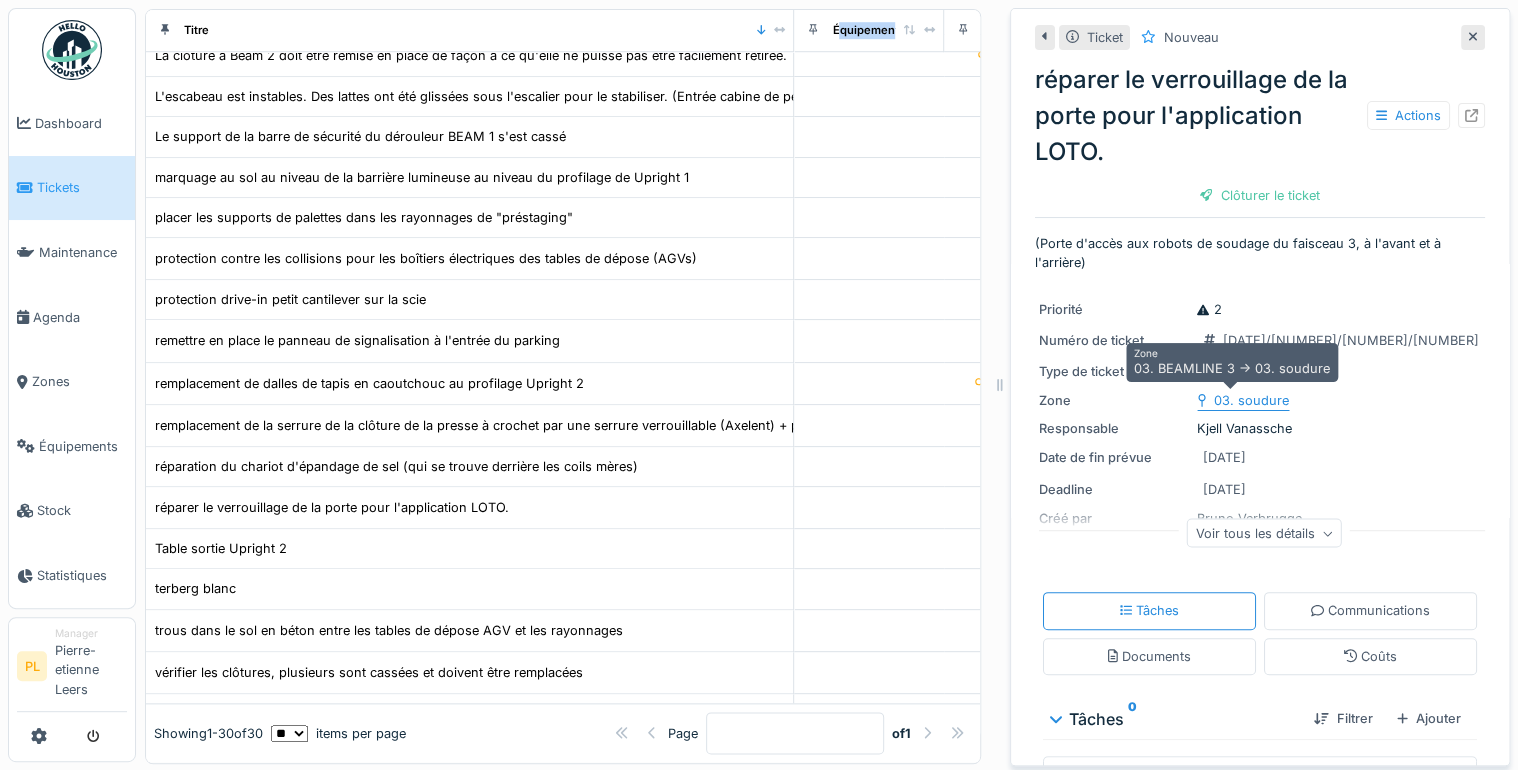 click on "03. soudure" at bounding box center [1251, 400] 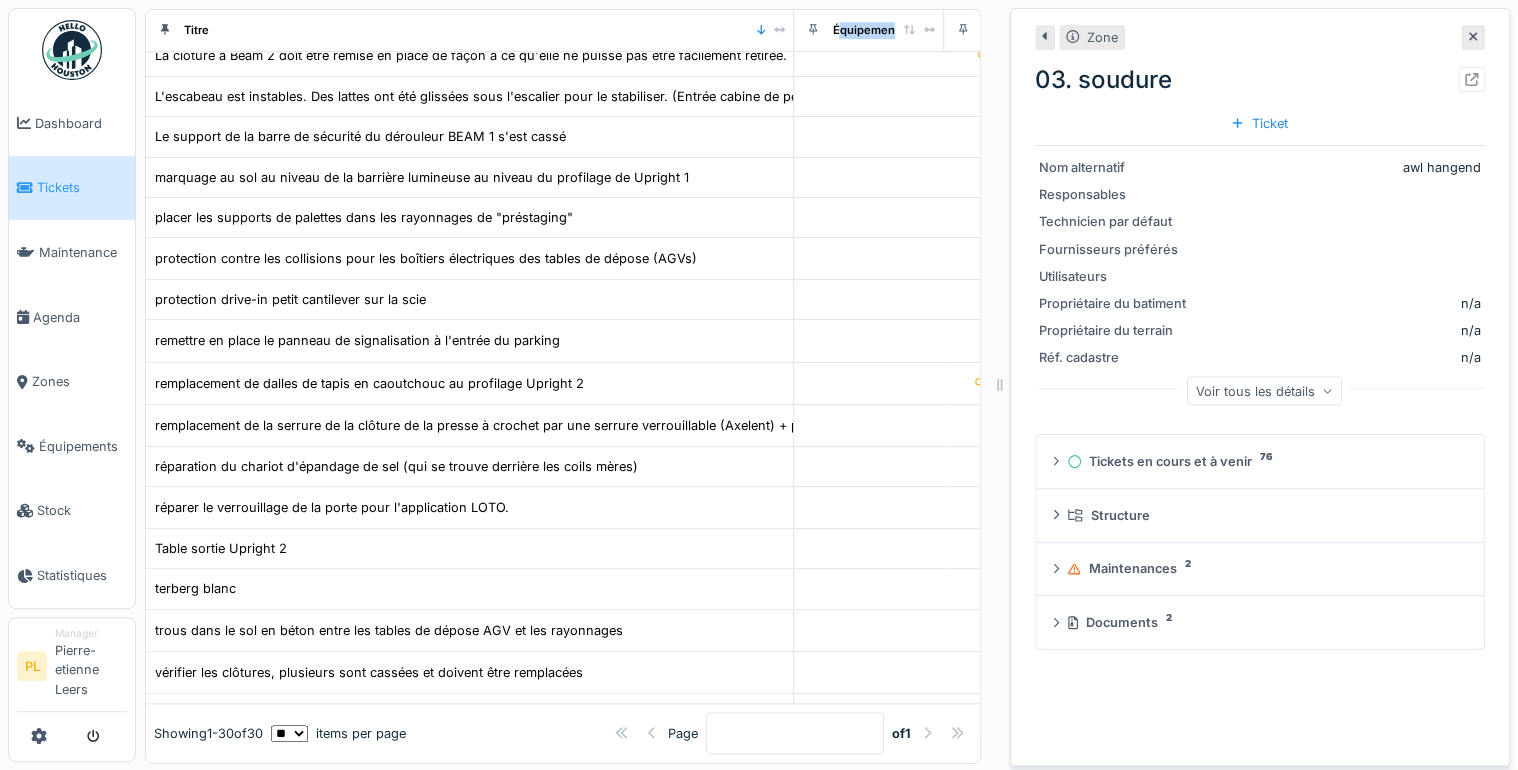 click 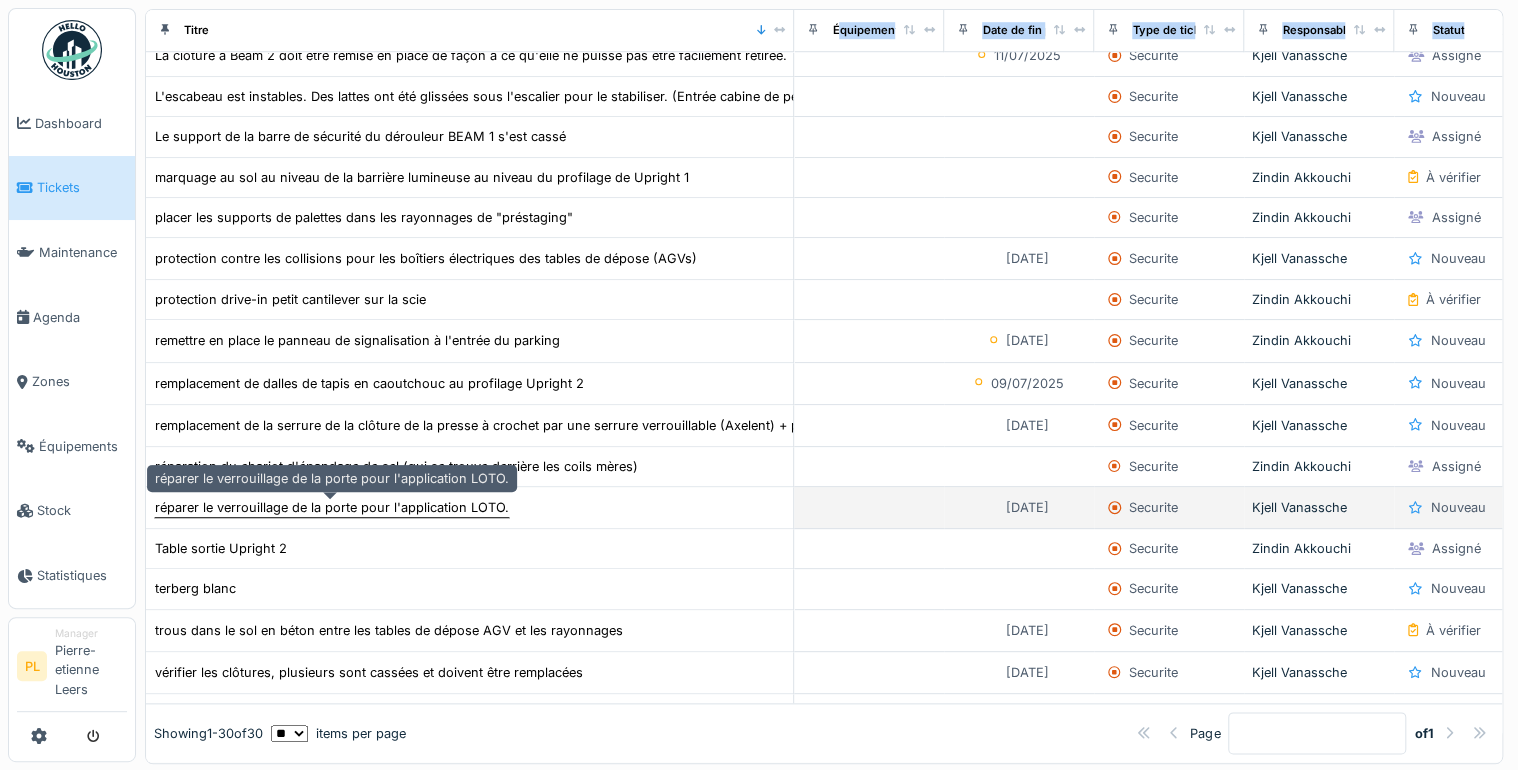 click on "réparer le verrouillage de la porte pour l'application LOTO." at bounding box center (332, 507) 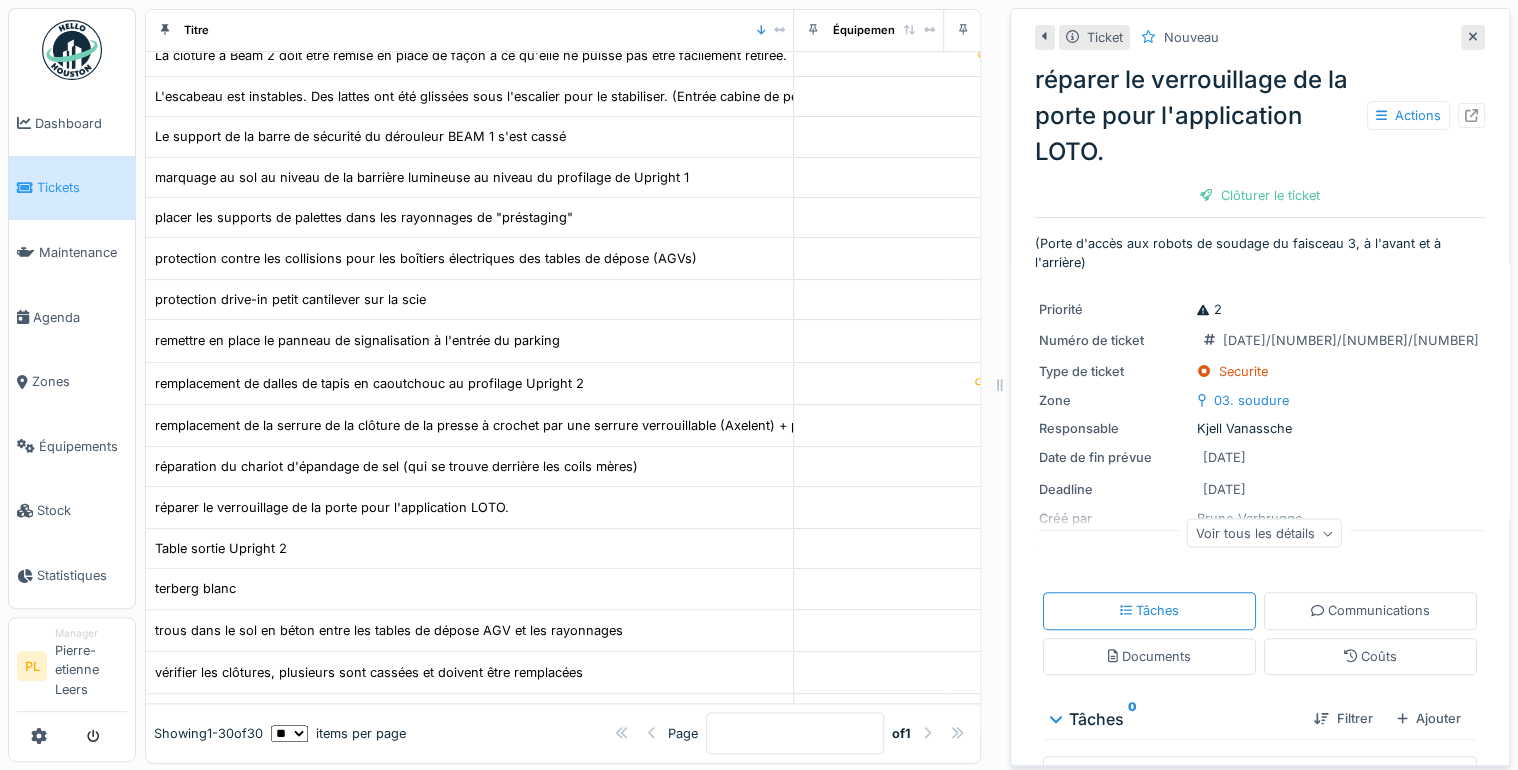 click on "Voir tous les détails" at bounding box center (1264, 533) 